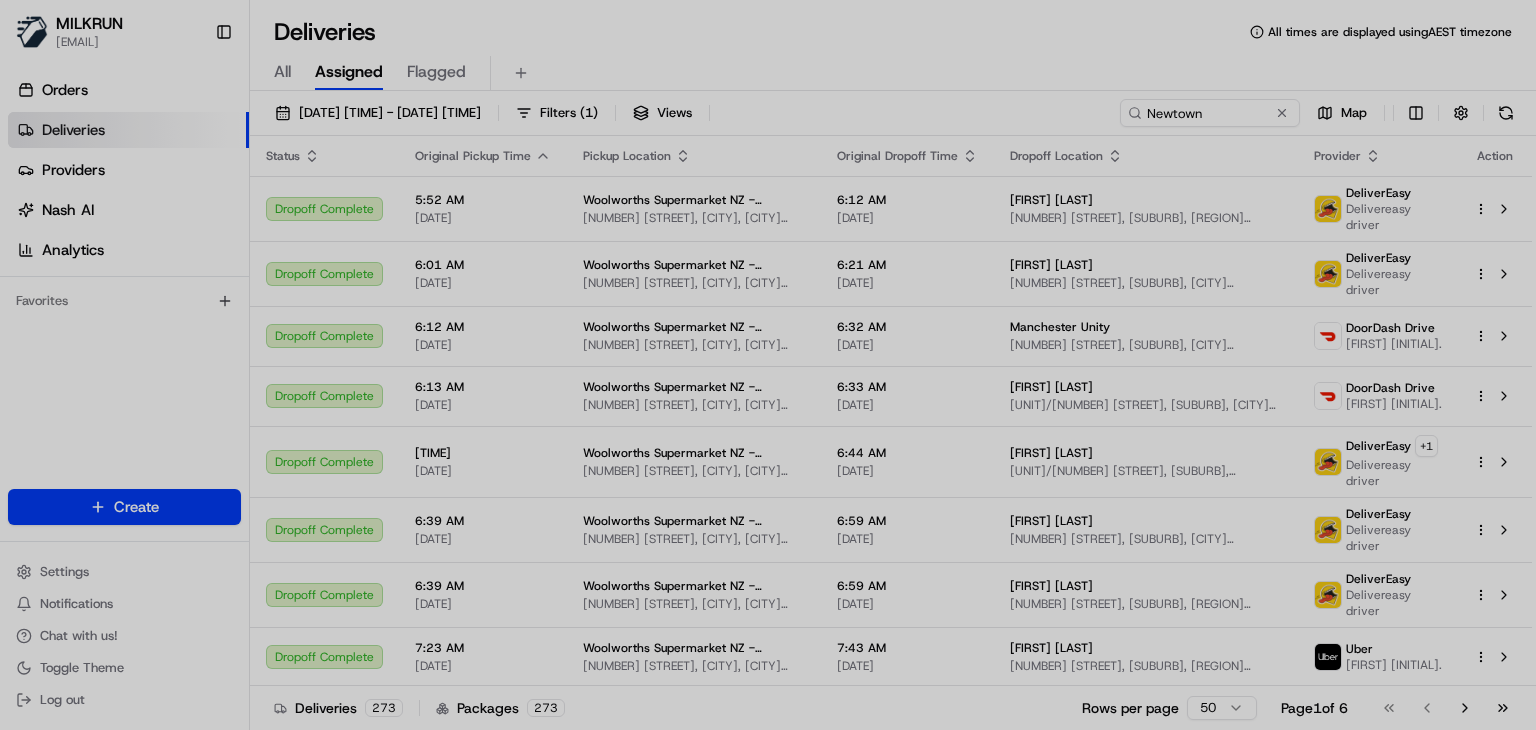scroll, scrollTop: 0, scrollLeft: 0, axis: both 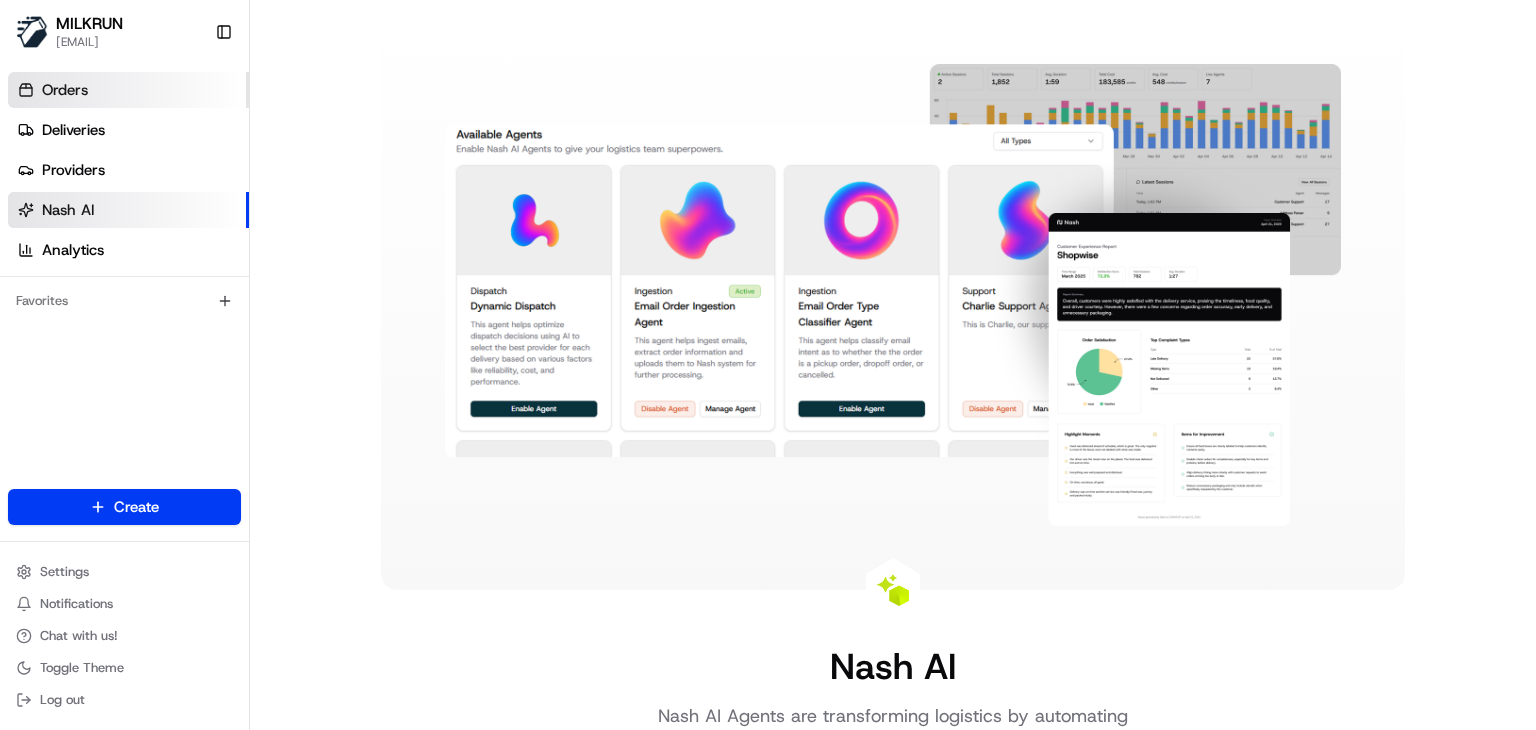 click on "Orders" at bounding box center (128, 90) 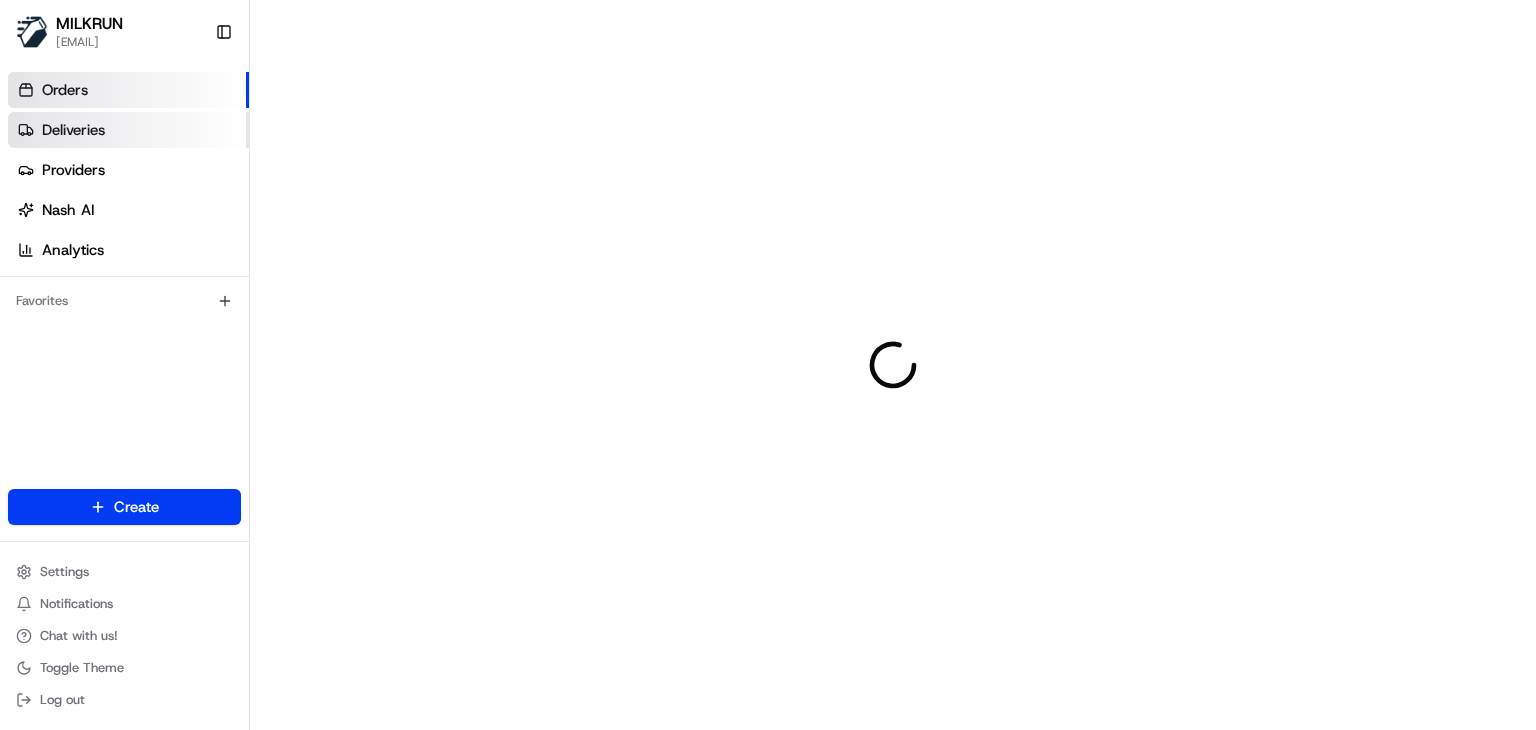 click on "Deliveries" at bounding box center [128, 130] 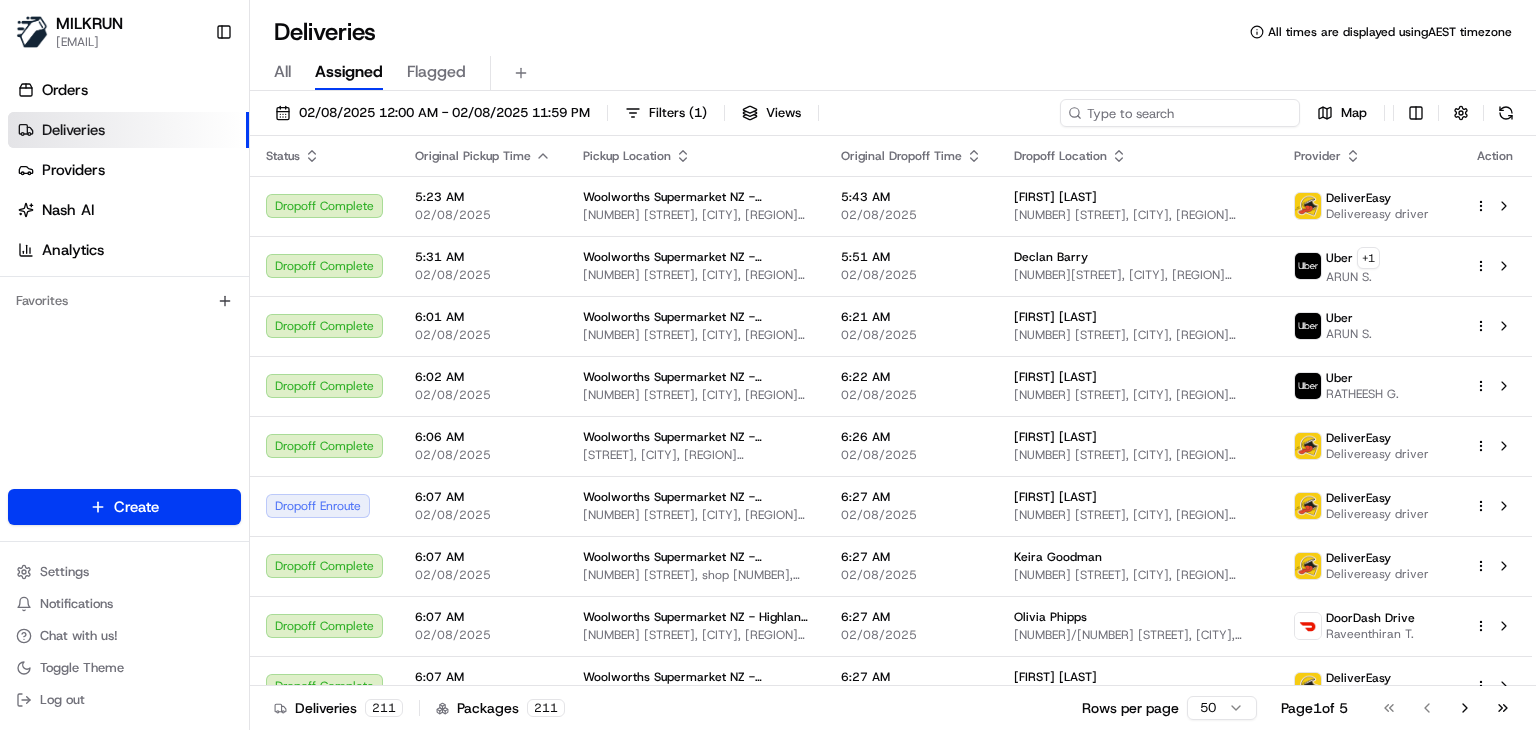 click at bounding box center (1180, 113) 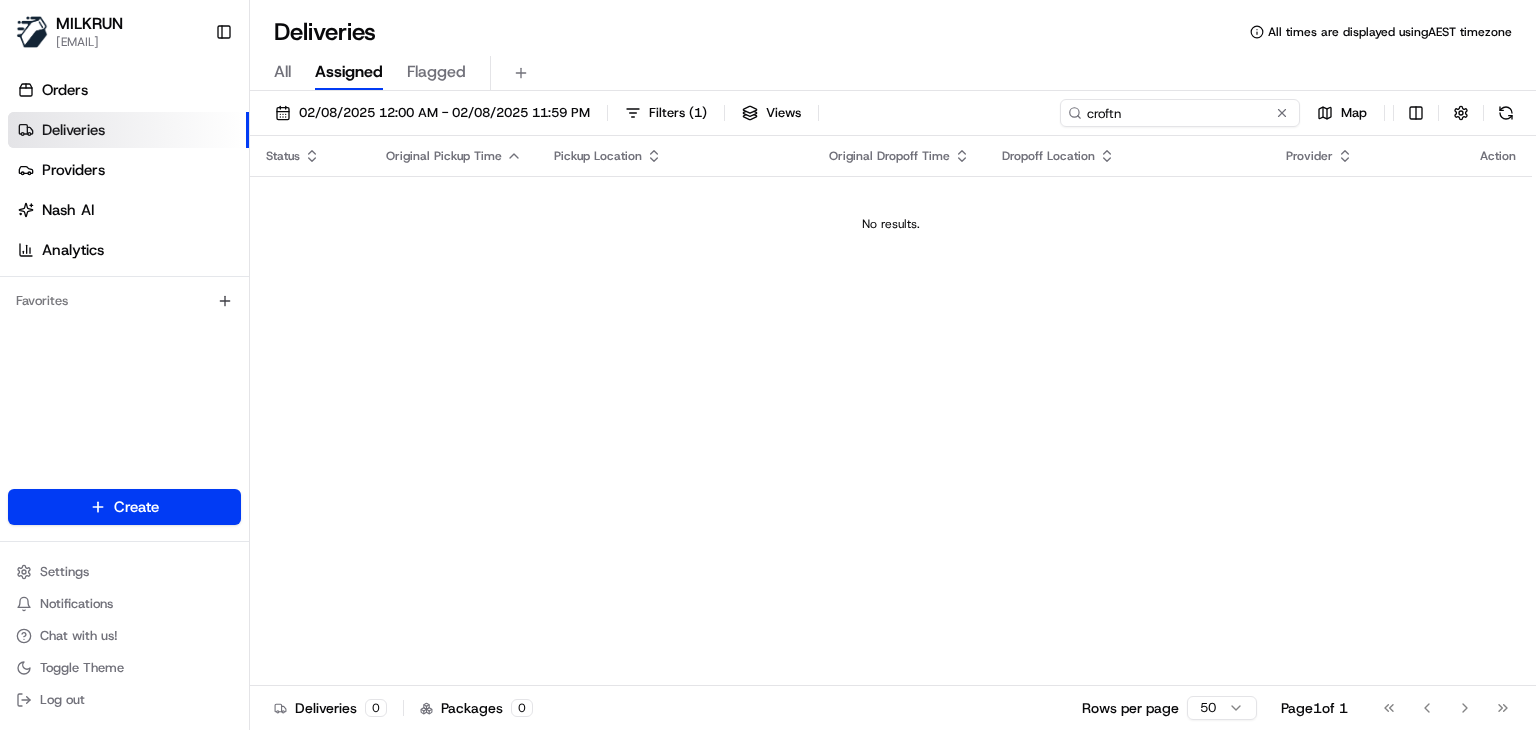 click on "croftn" at bounding box center (1180, 113) 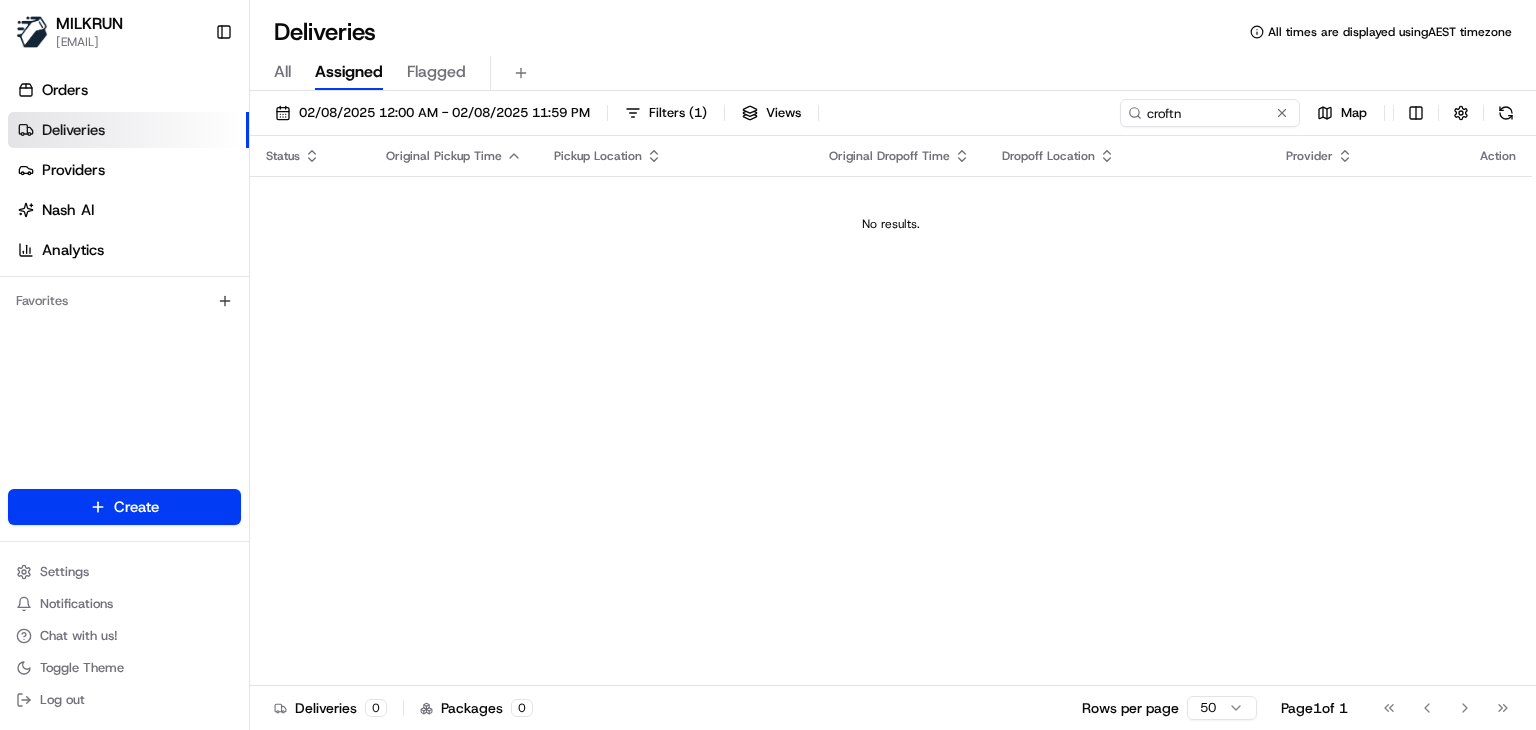 drag, startPoint x: 1108, startPoint y: 112, endPoint x: 1057, endPoint y: 53, distance: 77.987175 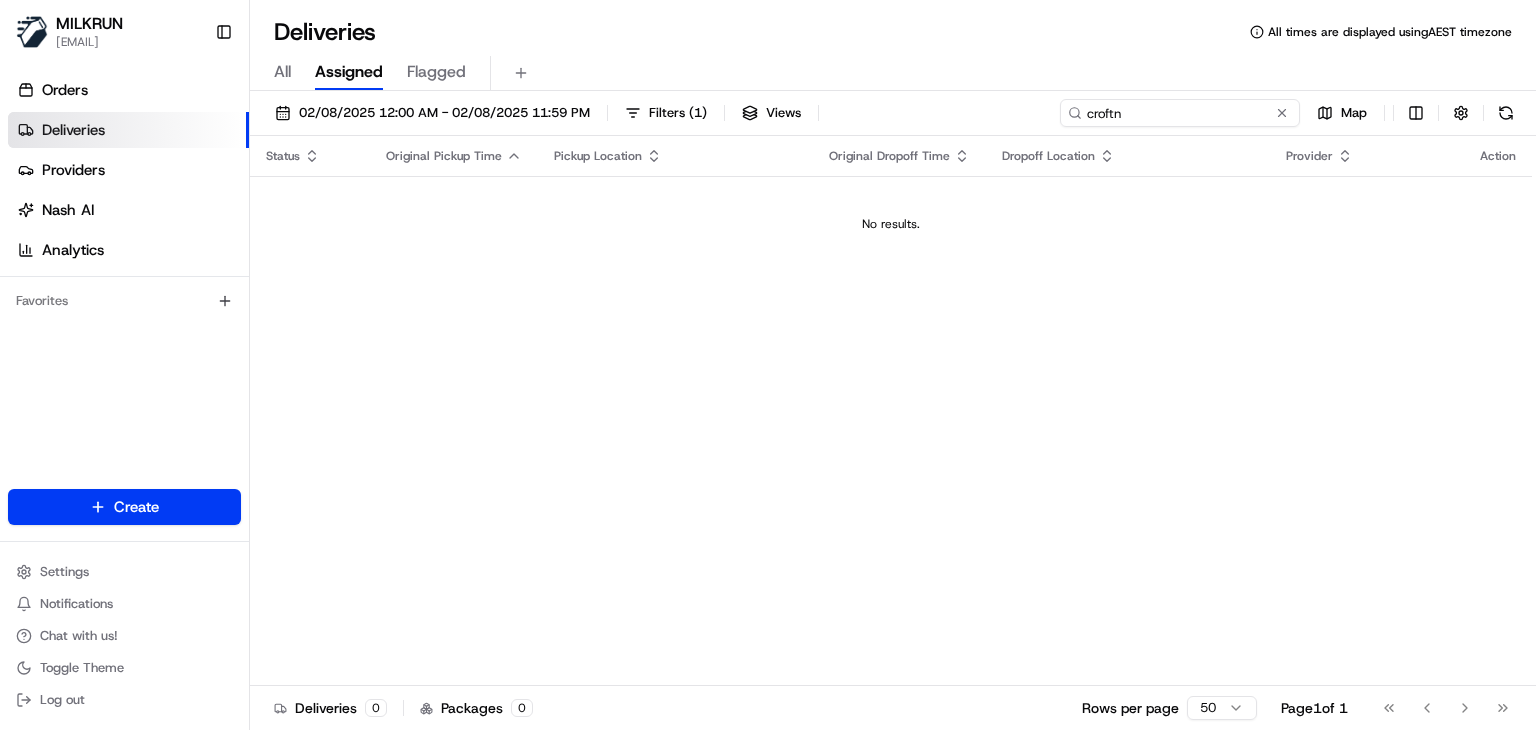 click on "croftn" at bounding box center (1180, 113) 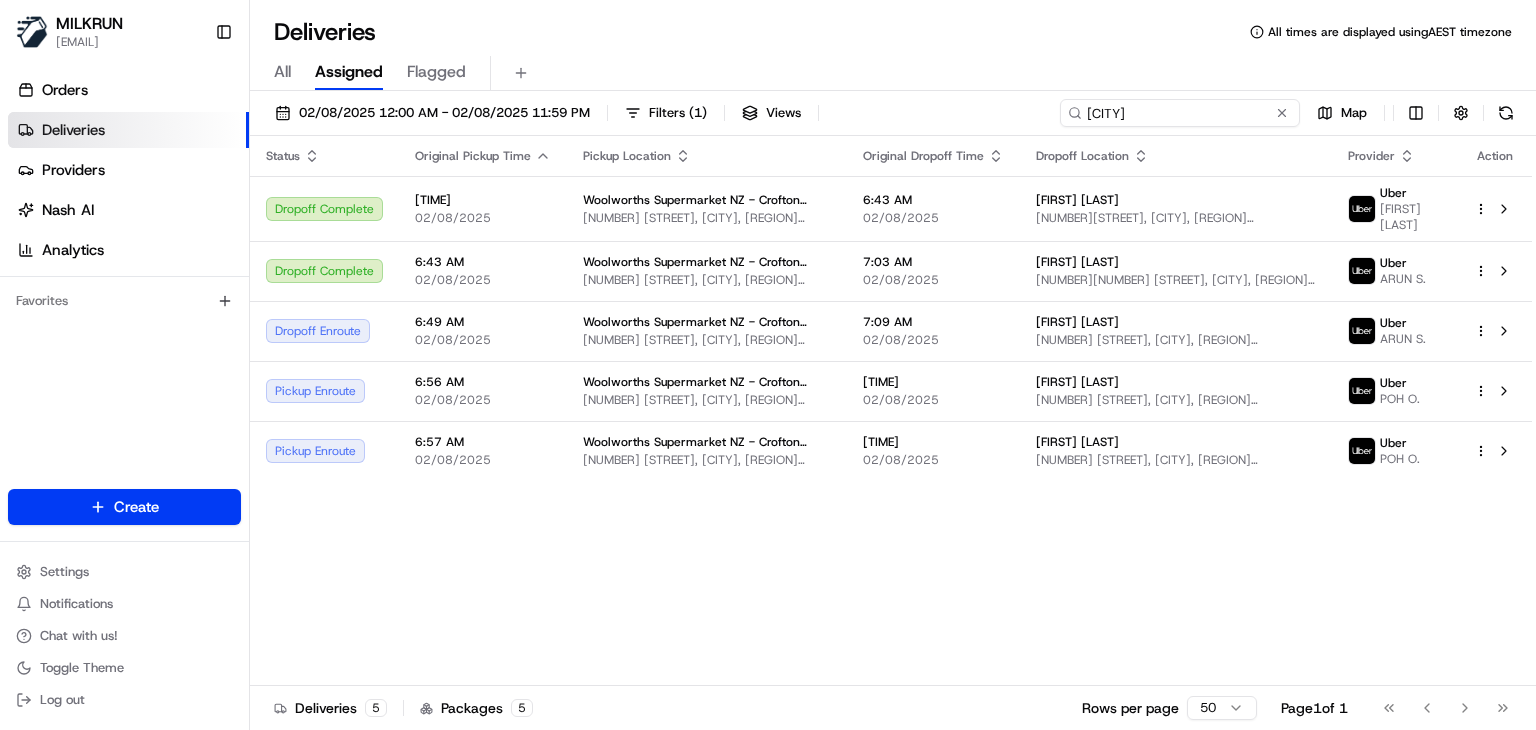 type on "crofton" 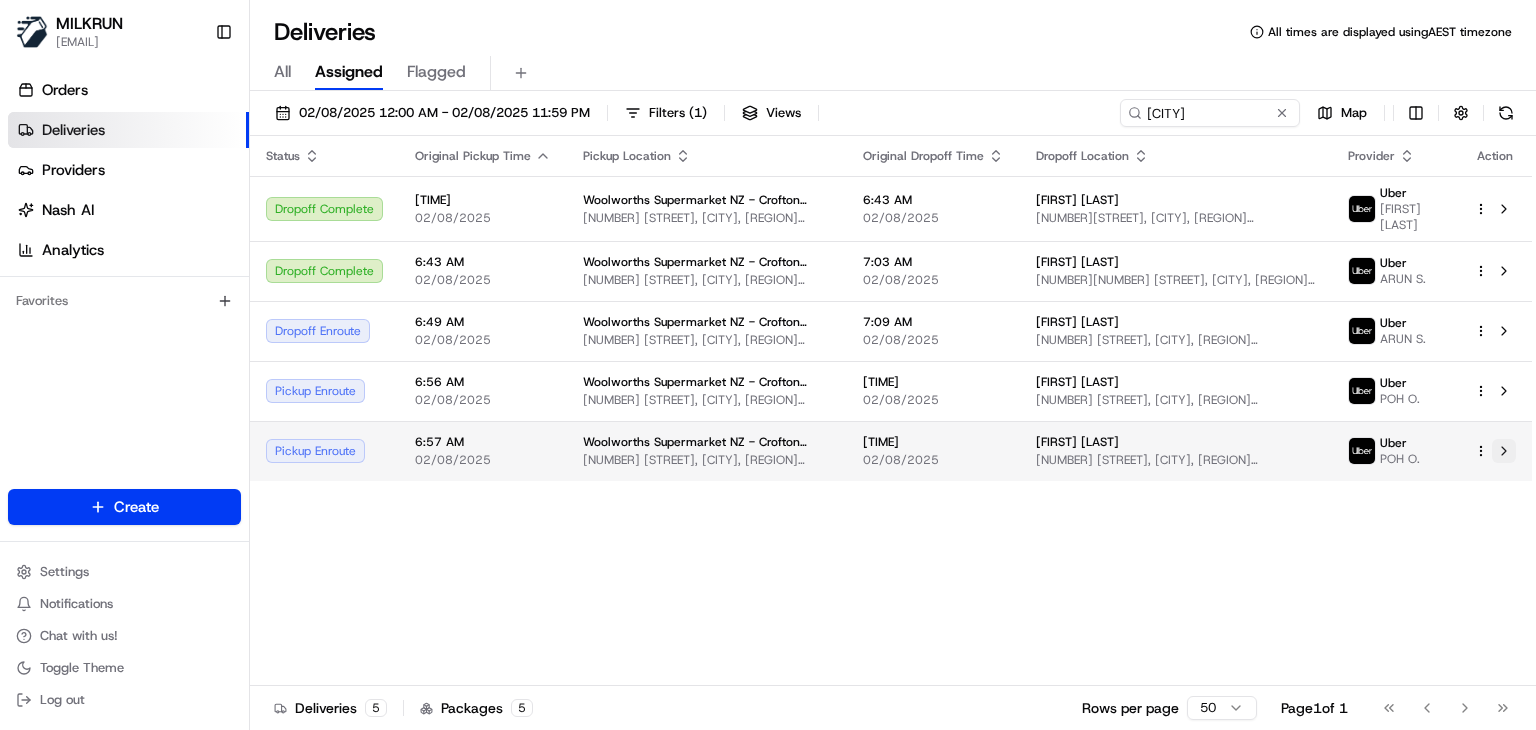 click at bounding box center (1504, 451) 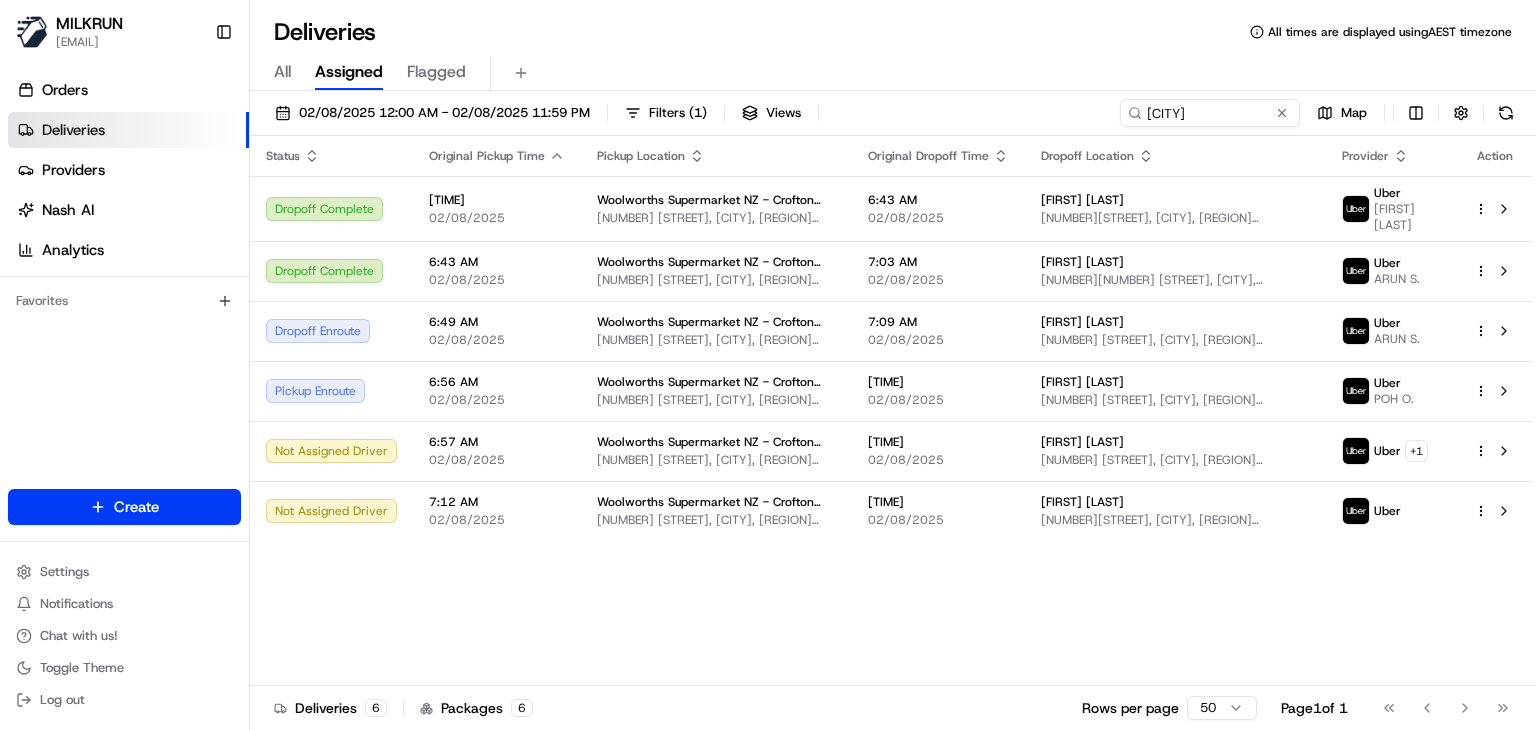 click on "Deliveries All times are displayed using  AEST   timezone" at bounding box center (893, 32) 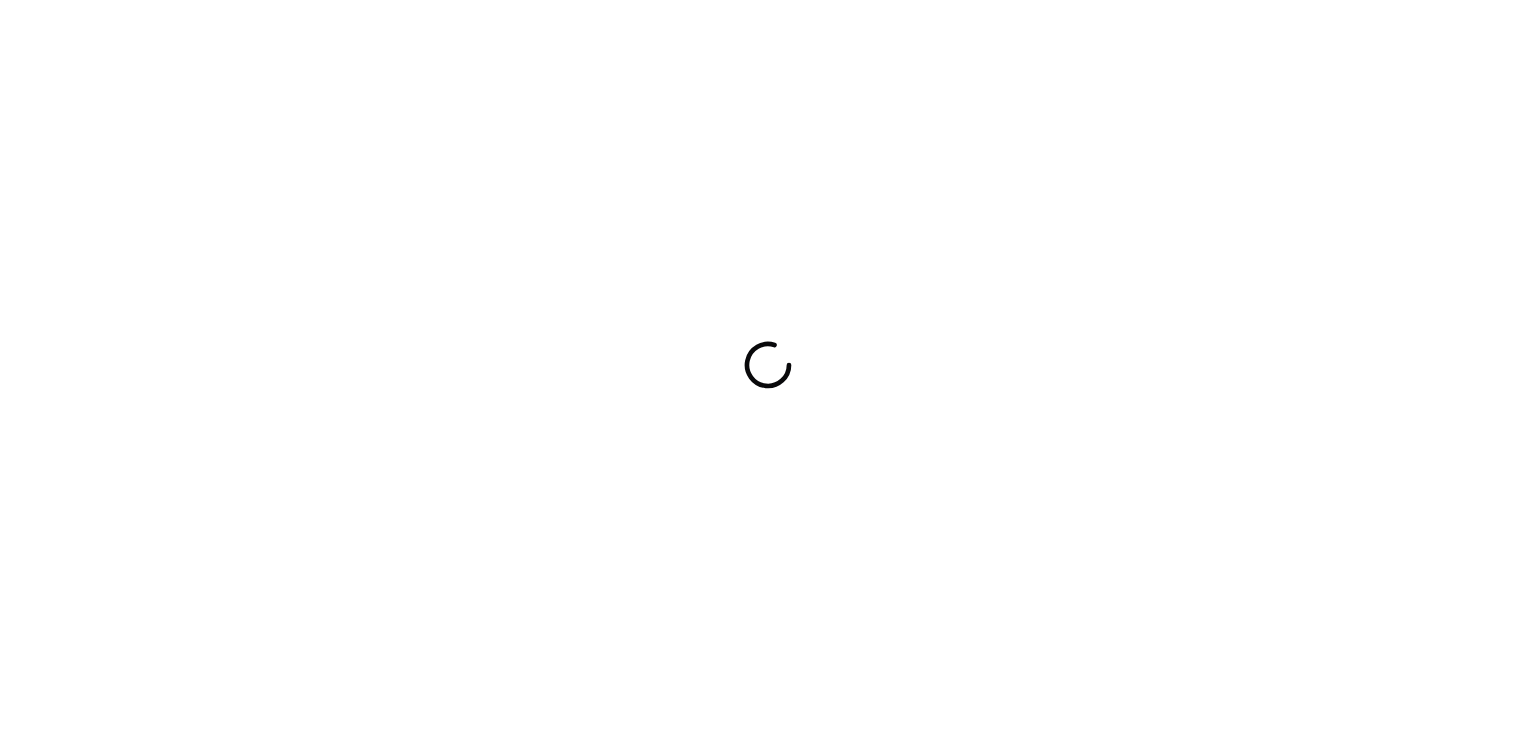 scroll, scrollTop: 0, scrollLeft: 0, axis: both 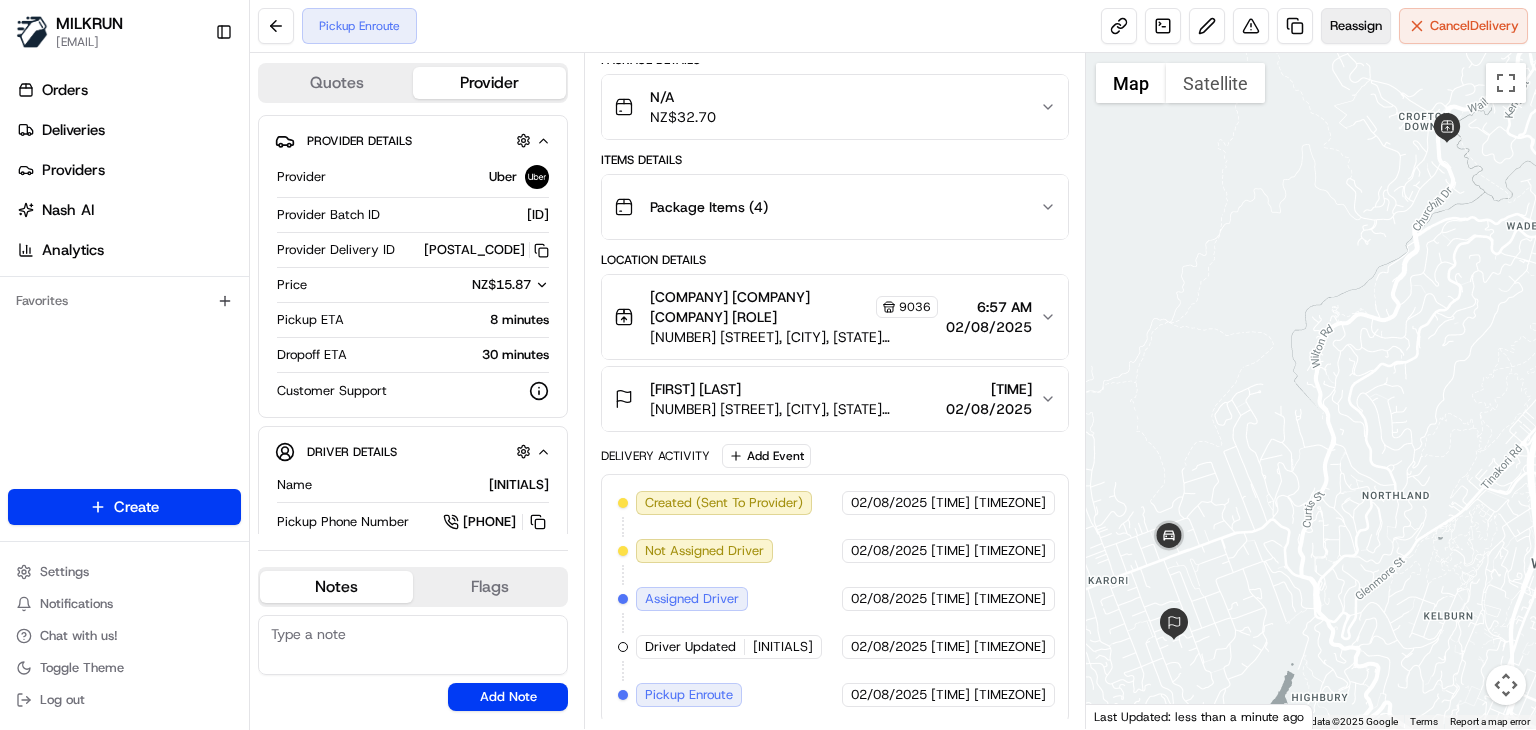 click on "Reassign" at bounding box center (1356, 26) 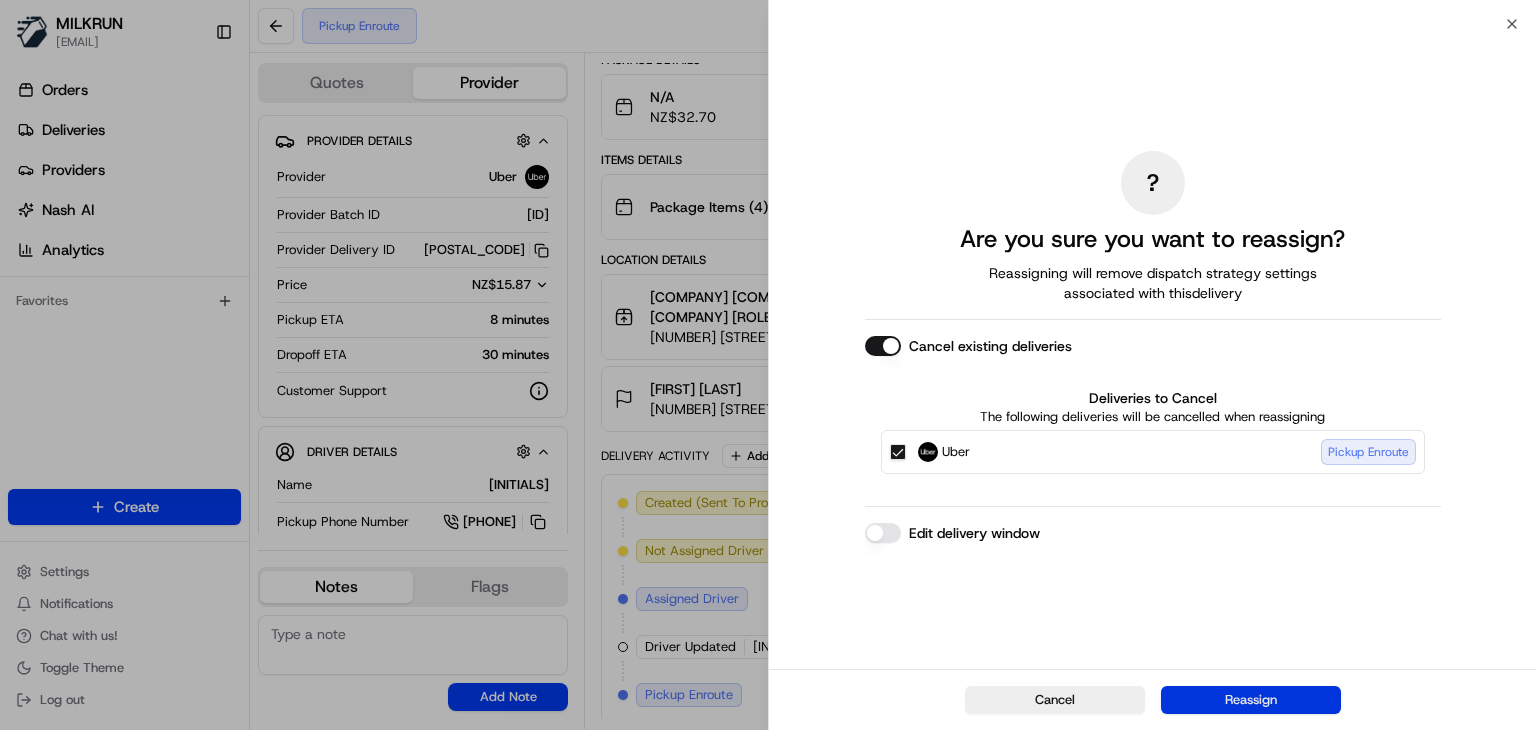click on "Reassign" at bounding box center (1251, 700) 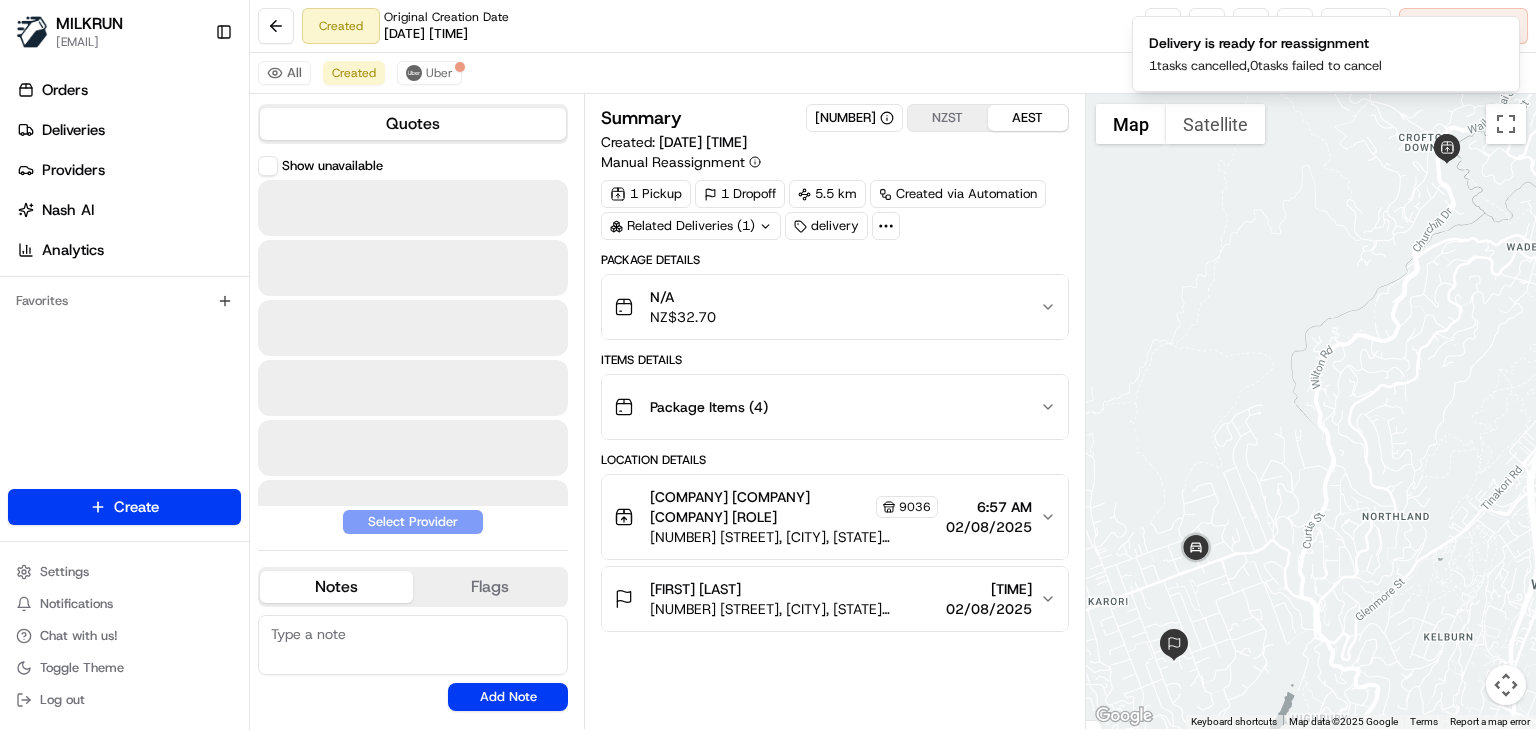 scroll, scrollTop: 0, scrollLeft: 0, axis: both 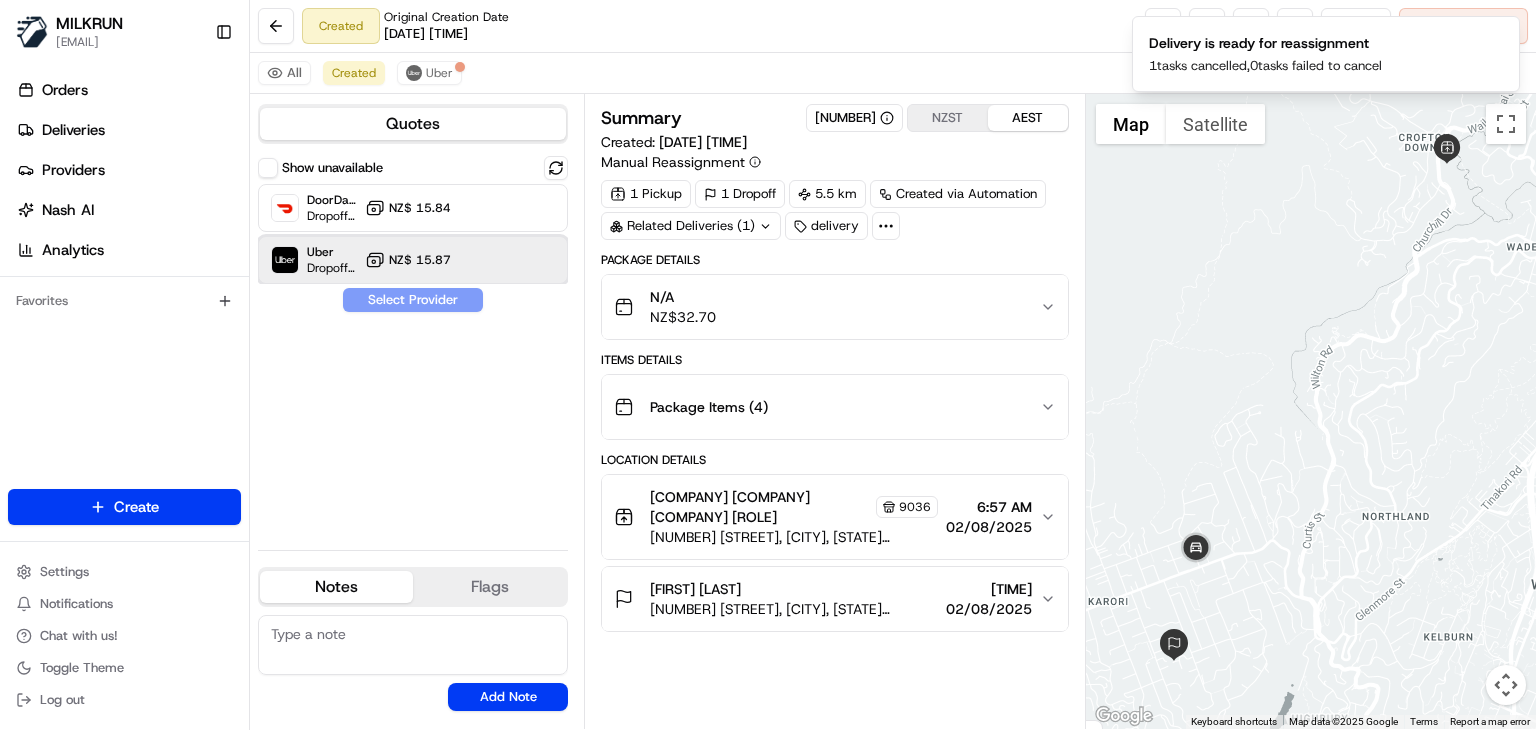 click on "Uber Dropoff ETA   30 minutes NZ$   15.87" at bounding box center [413, 260] 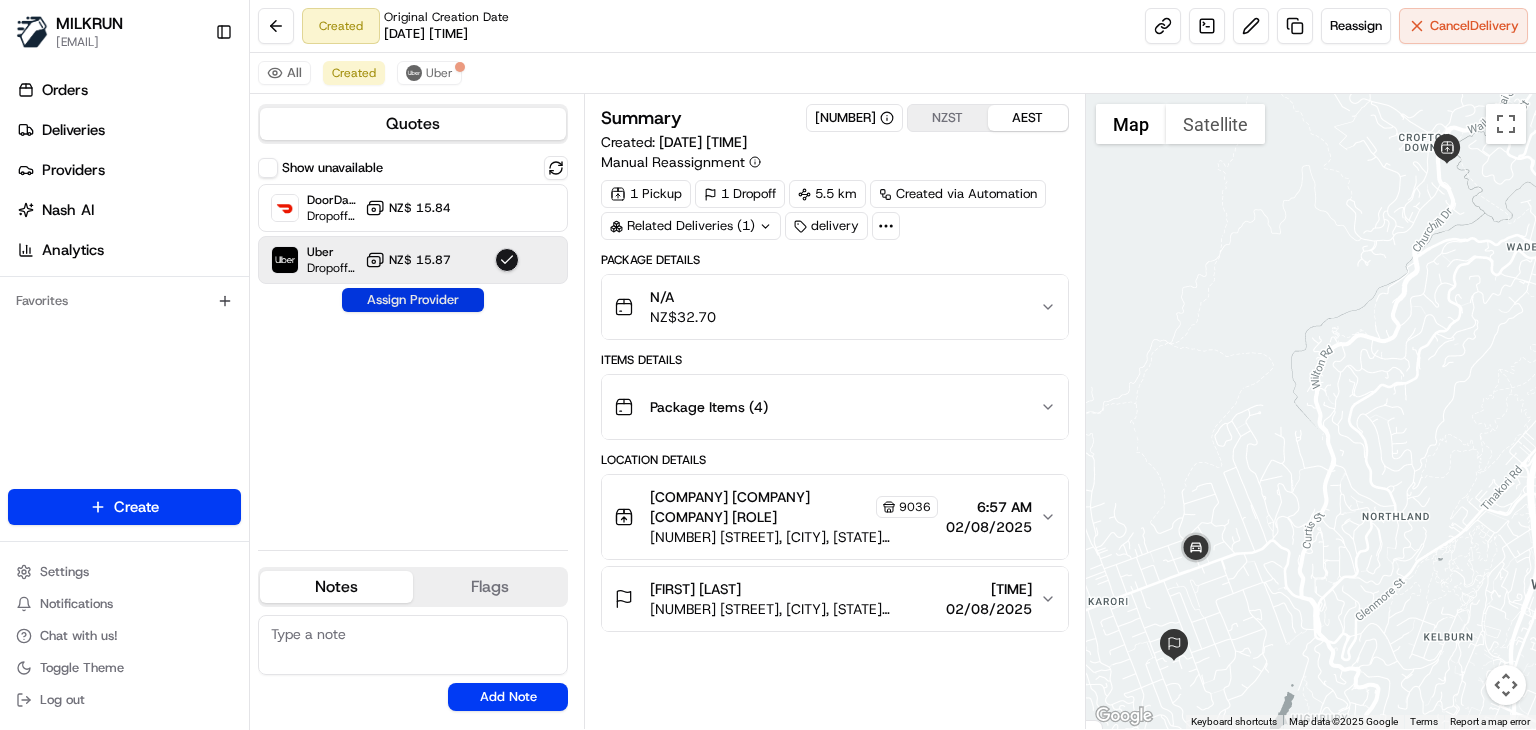 click on "Assign Provider" at bounding box center (413, 300) 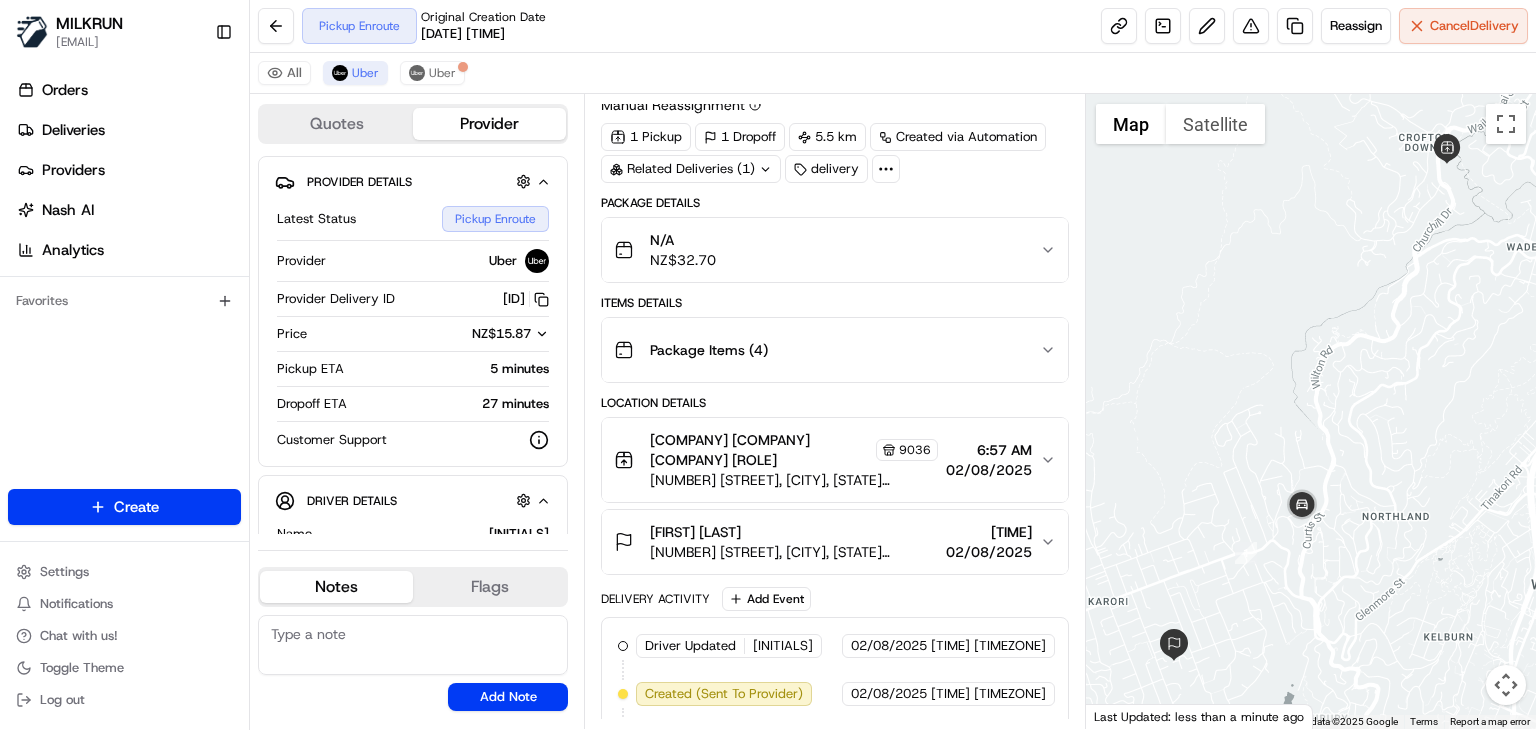 scroll, scrollTop: 200, scrollLeft: 0, axis: vertical 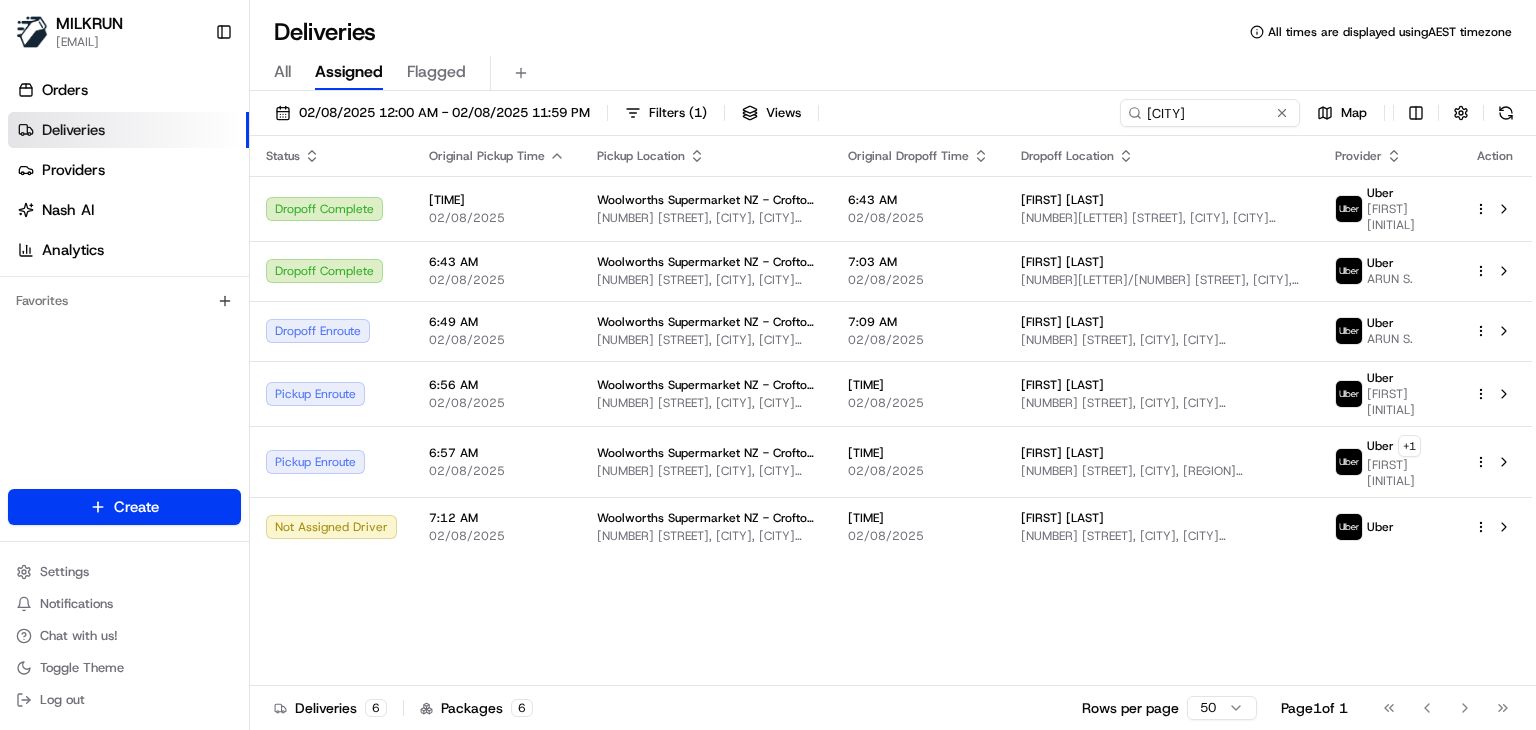 click on "Status Original Pickup Time Pickup Location Original Dropoff Time Dropoff Location Provider Action Dropoff Complete 6:23 AM 02/08/2025 Woolworths Supermarket NZ - Crofton Downs [NUMBER] [STREET], [CITY], [CITY] [POSTAL_CODE], NZ 6:43 AM 02/08/2025 [FIRST] [LAST] [NUMBER][LETTER]/[NUMBER] [STREET], [CITY], [CITY] [POSTAL_CODE], NZ Uber Abreham Z. Dropoff Complete 6:43 AM 02/08/2025 Woolworths Supermarket NZ - Crofton Downs [NUMBER] [STREET], [CITY], [CITY] [POSTAL_CODE], NZ 7:03 AM 02/08/2025 [FIRST] [LAST] [NUMBER][LETTER]/[NUMBER] [STREET], [CITY], [CITY] [POSTAL_CODE], NZ Uber ARUN S. Dropoff Enroute 6:49 AM 02/08/2025 Woolworths Supermarket NZ - Crofton Downs [NUMBER] [STREET], [CITY], [CITY] [POSTAL_CODE], NZ 7:09 AM 02/08/2025 [FIRST] [LAST] [NUMBER] [STREET], [CITY], [CITY] [POSTAL_CODE], NZ Uber ARUN S. Pickup Enroute 6:56 AM 02/08/2025 Woolworths Supermarket NZ - Crofton Downs [NUMBER] [STREET], [CITY], [CITY] [POSTAL_CODE], NZ 7:16 AM 02/08/2025 [FIRST] [LAST] [NUMBER] [STREET], [CITY], [CITY] [POSTAL_CODE], NZ Uber POH O. Pickup Enroute Uber" at bounding box center (891, 411) 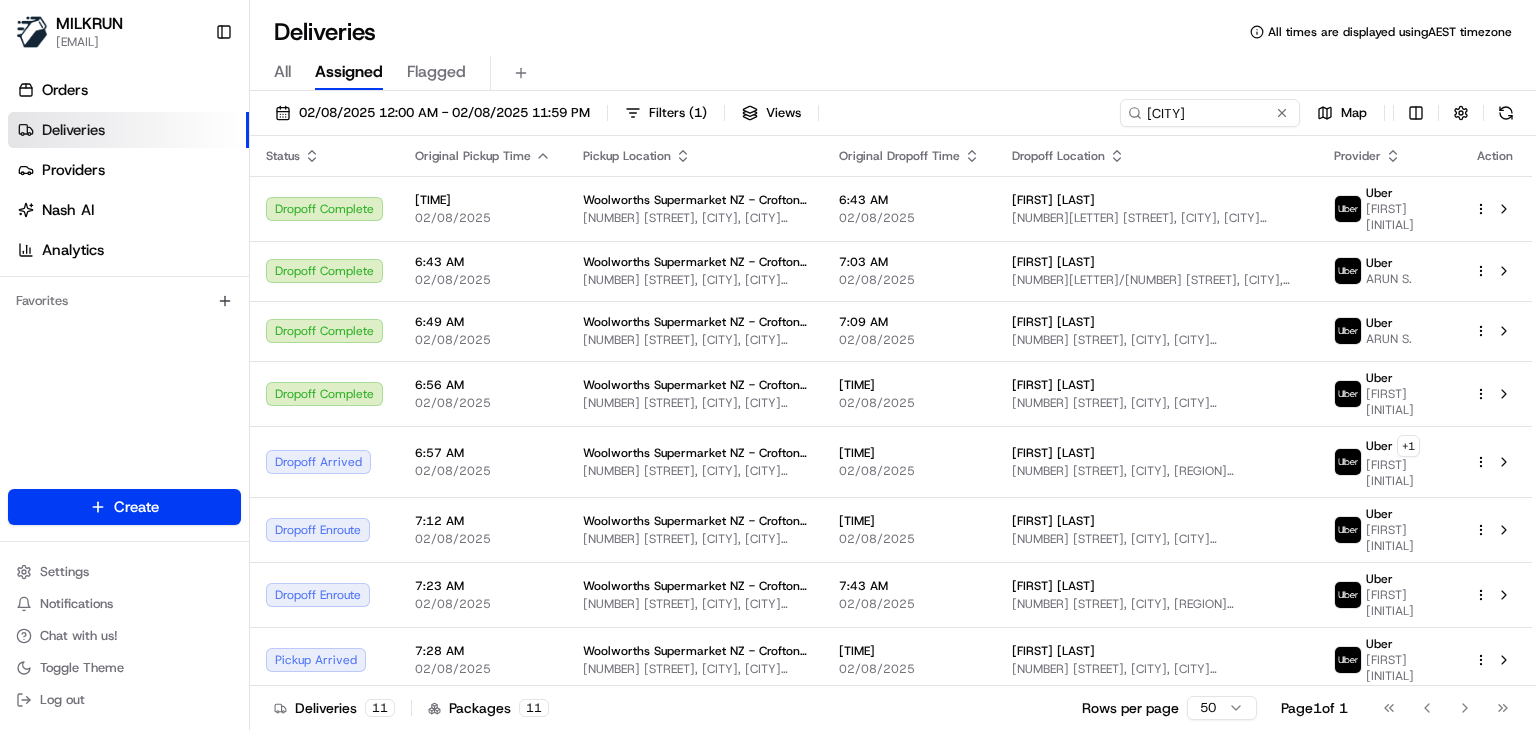 click on "Deliveries All times are displayed using  AEST   timezone" at bounding box center [893, 32] 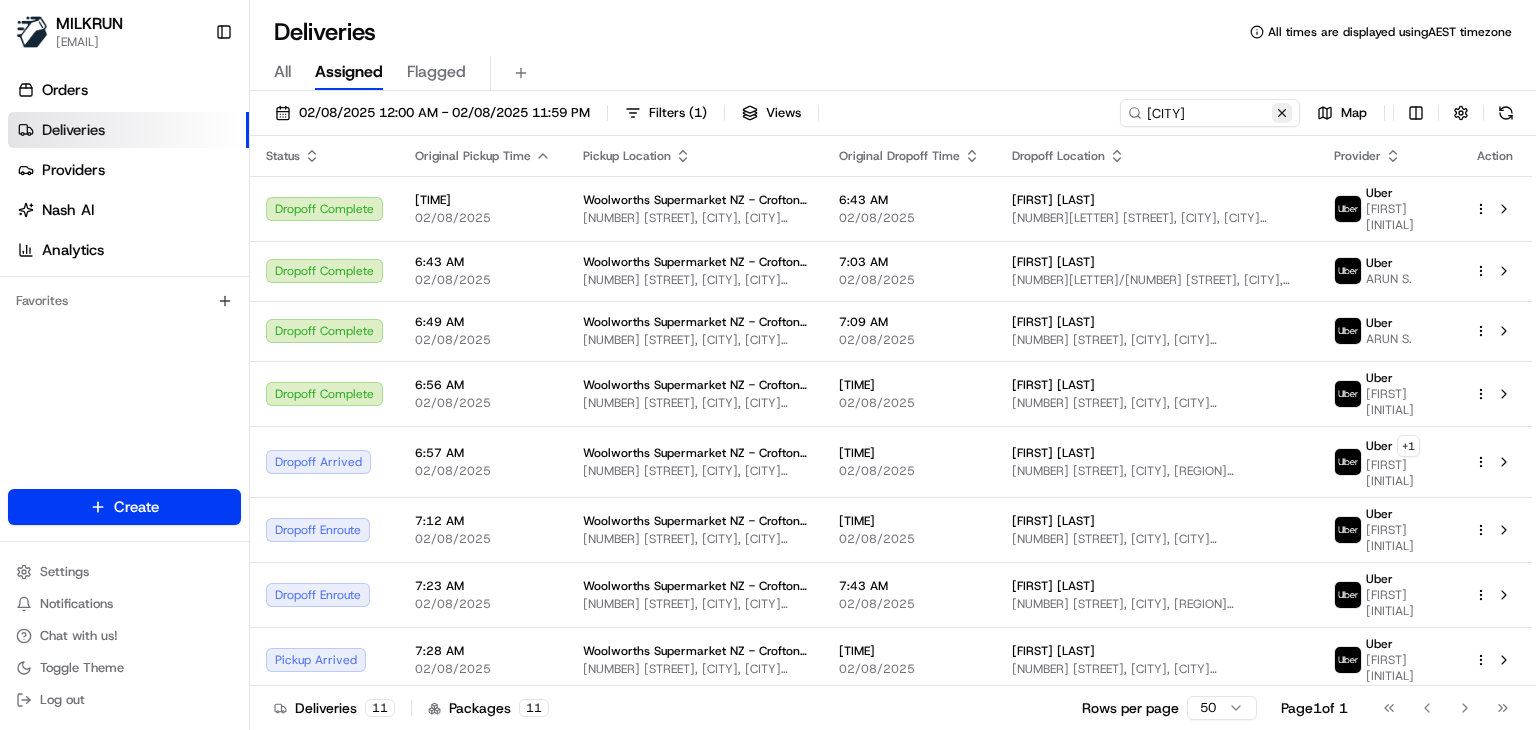 click at bounding box center (1282, 113) 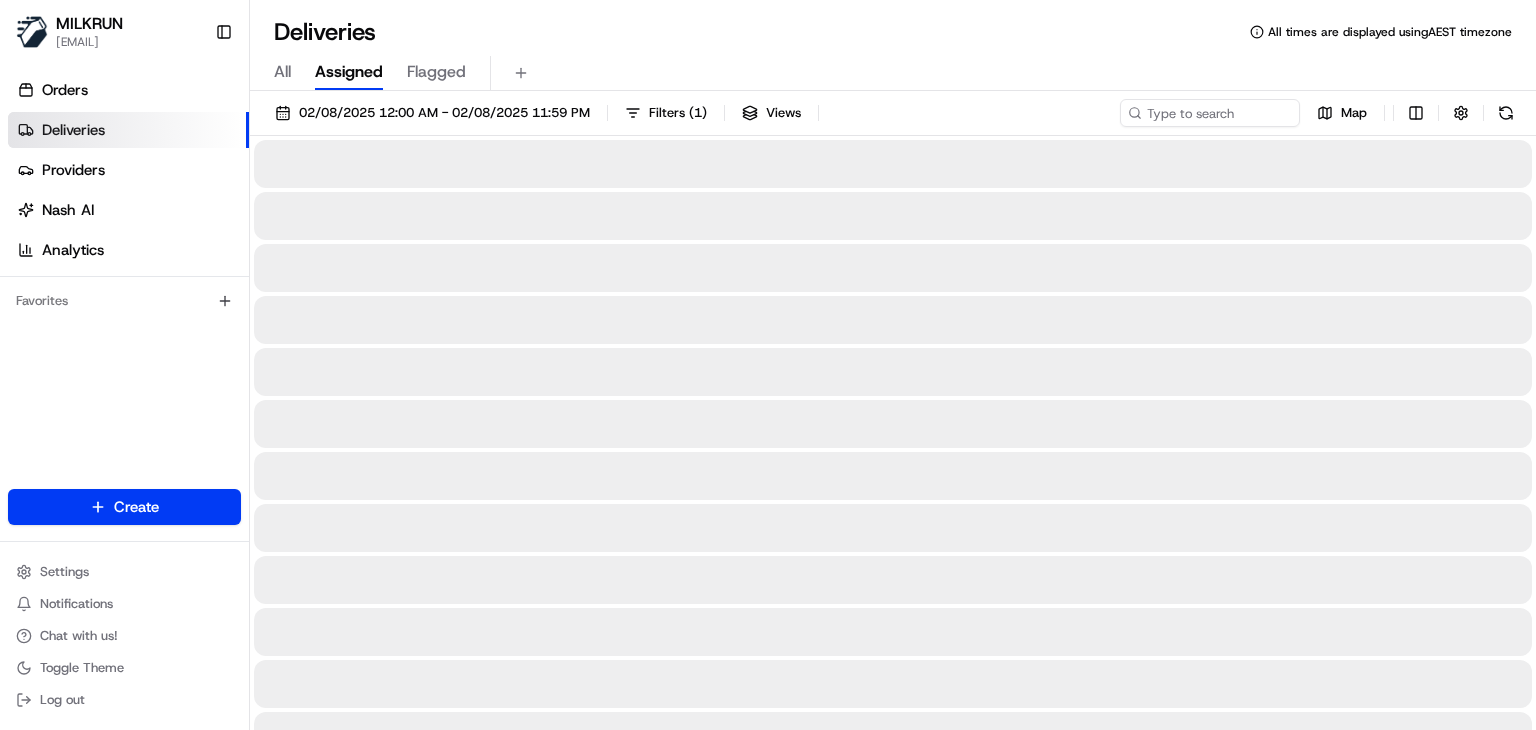 click on "Deliveries All times are displayed using  AEST   timezone" at bounding box center [893, 32] 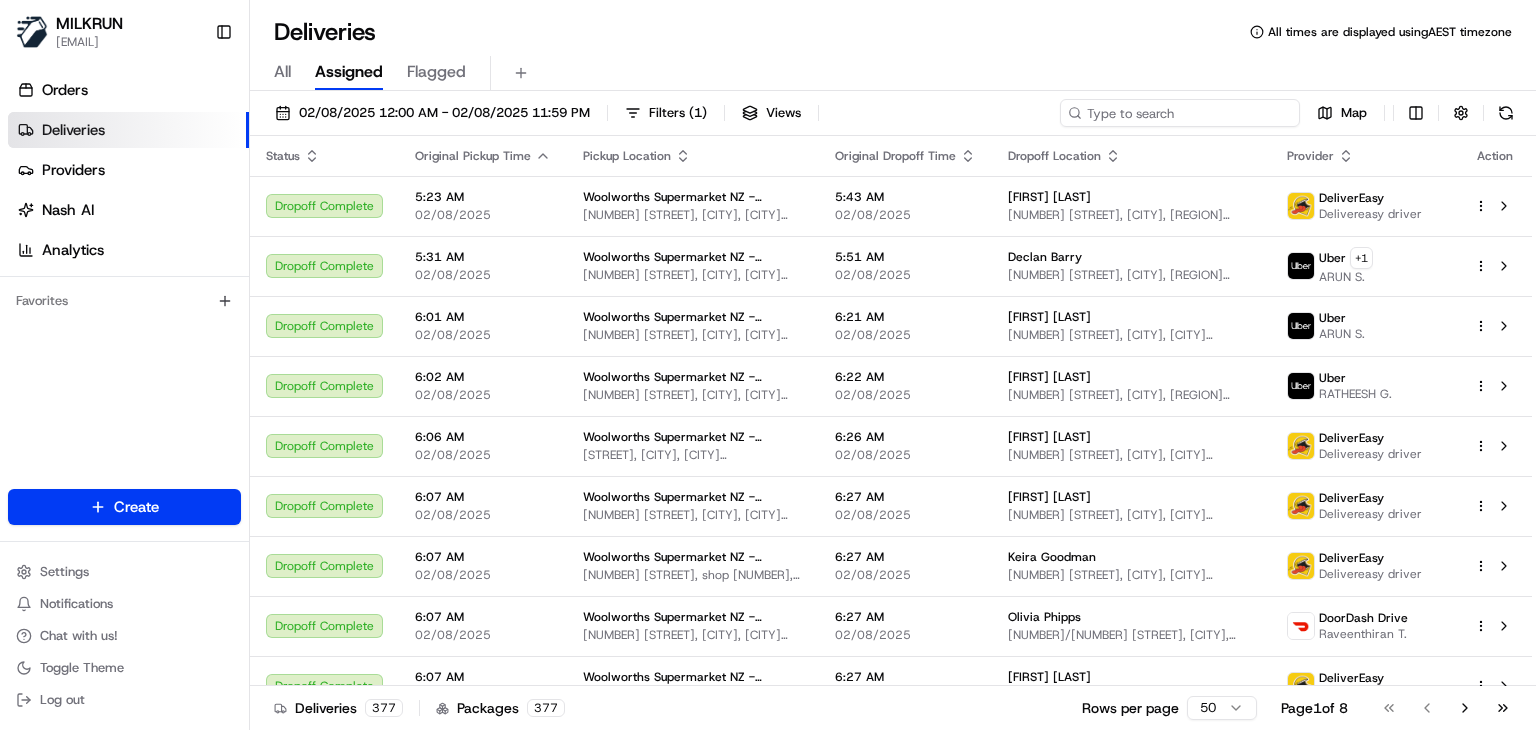 click at bounding box center (1180, 113) 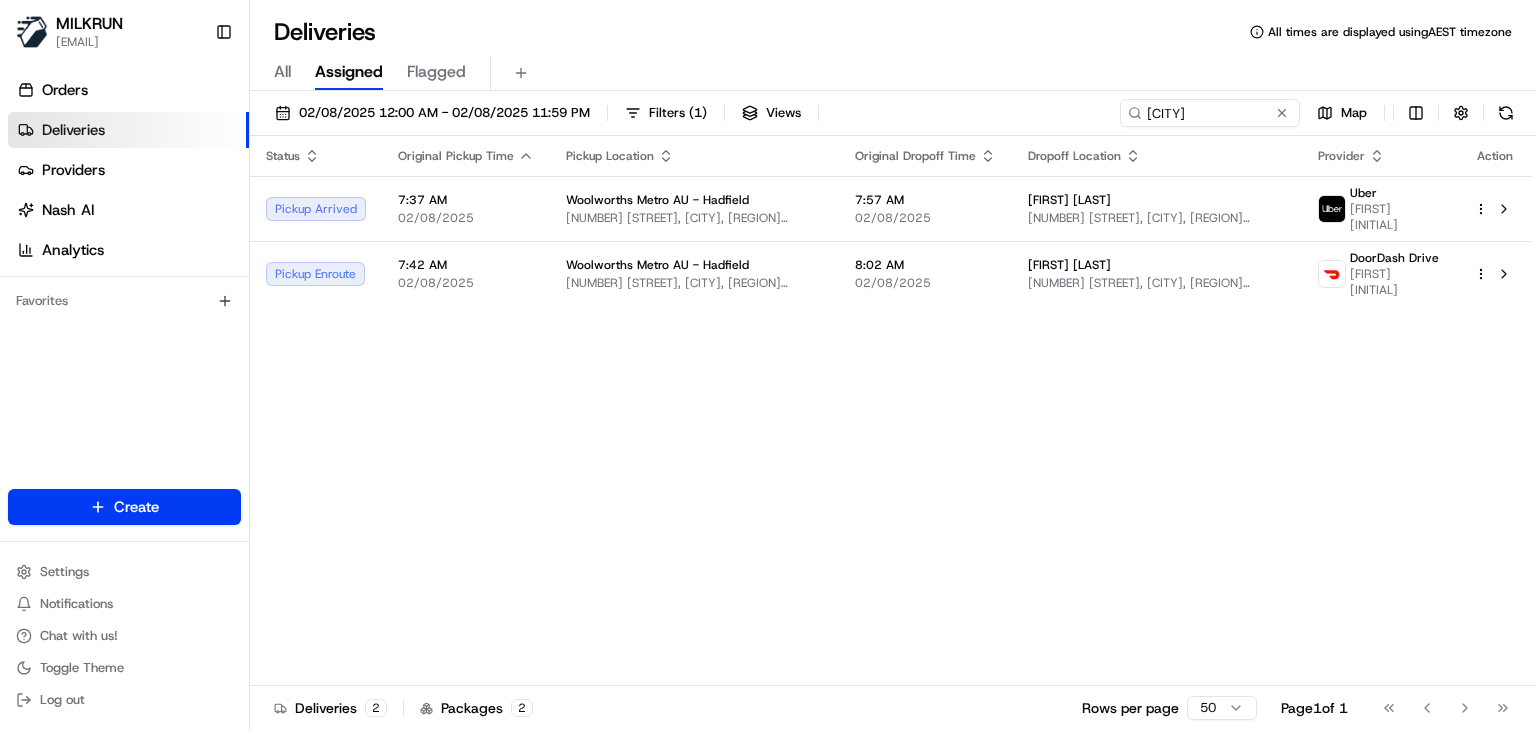 click on "All Assigned Flagged" at bounding box center [893, 73] 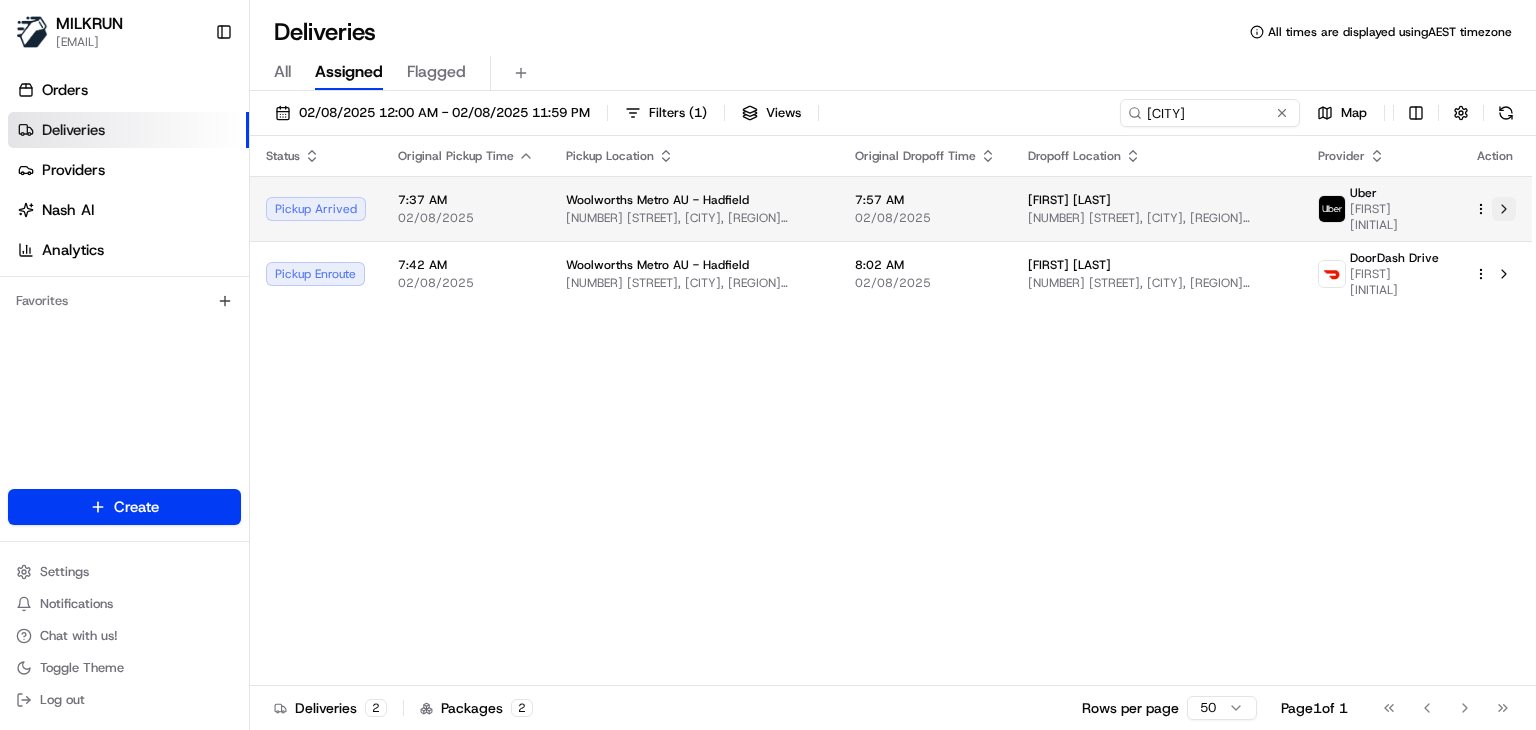click at bounding box center (1504, 209) 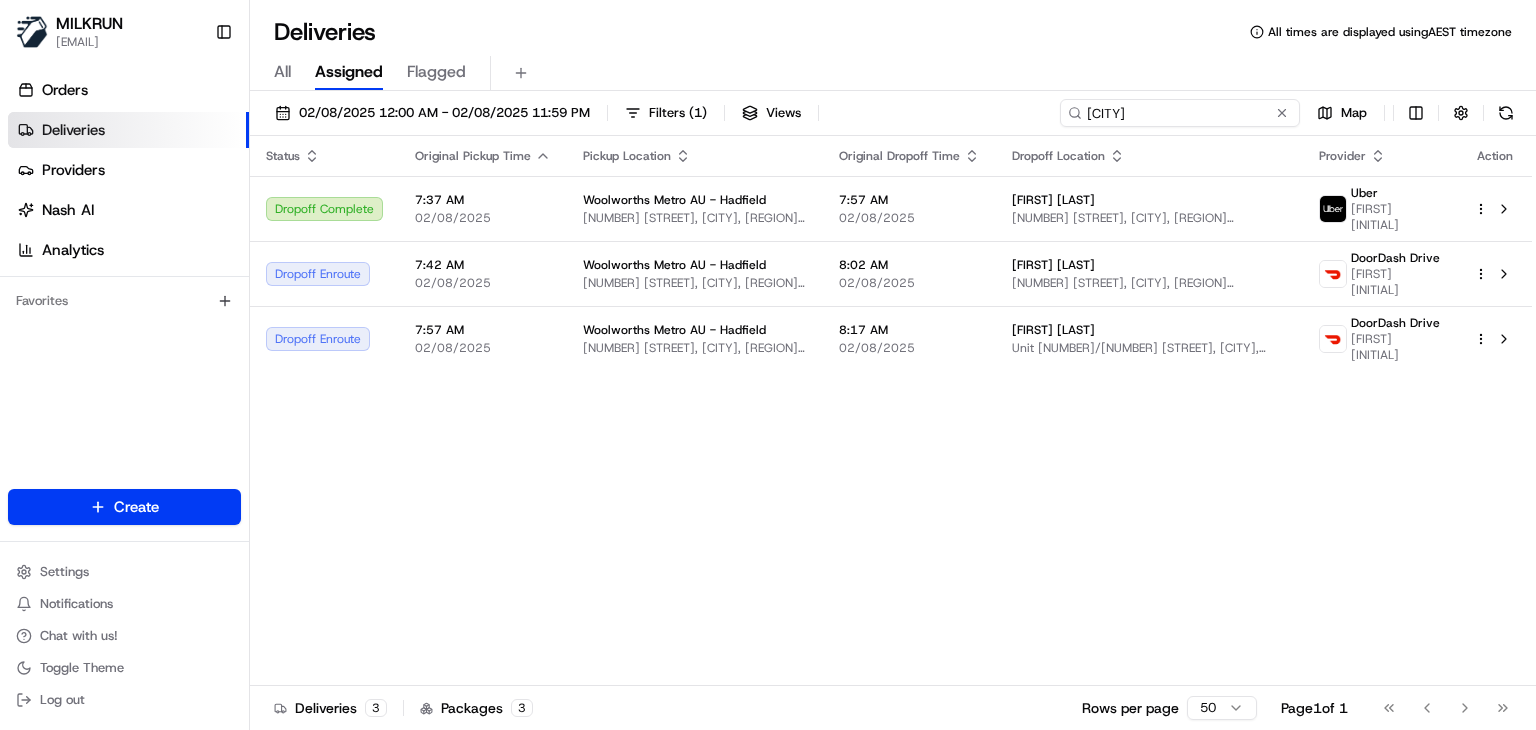 click on "Hadfield" at bounding box center (1180, 113) 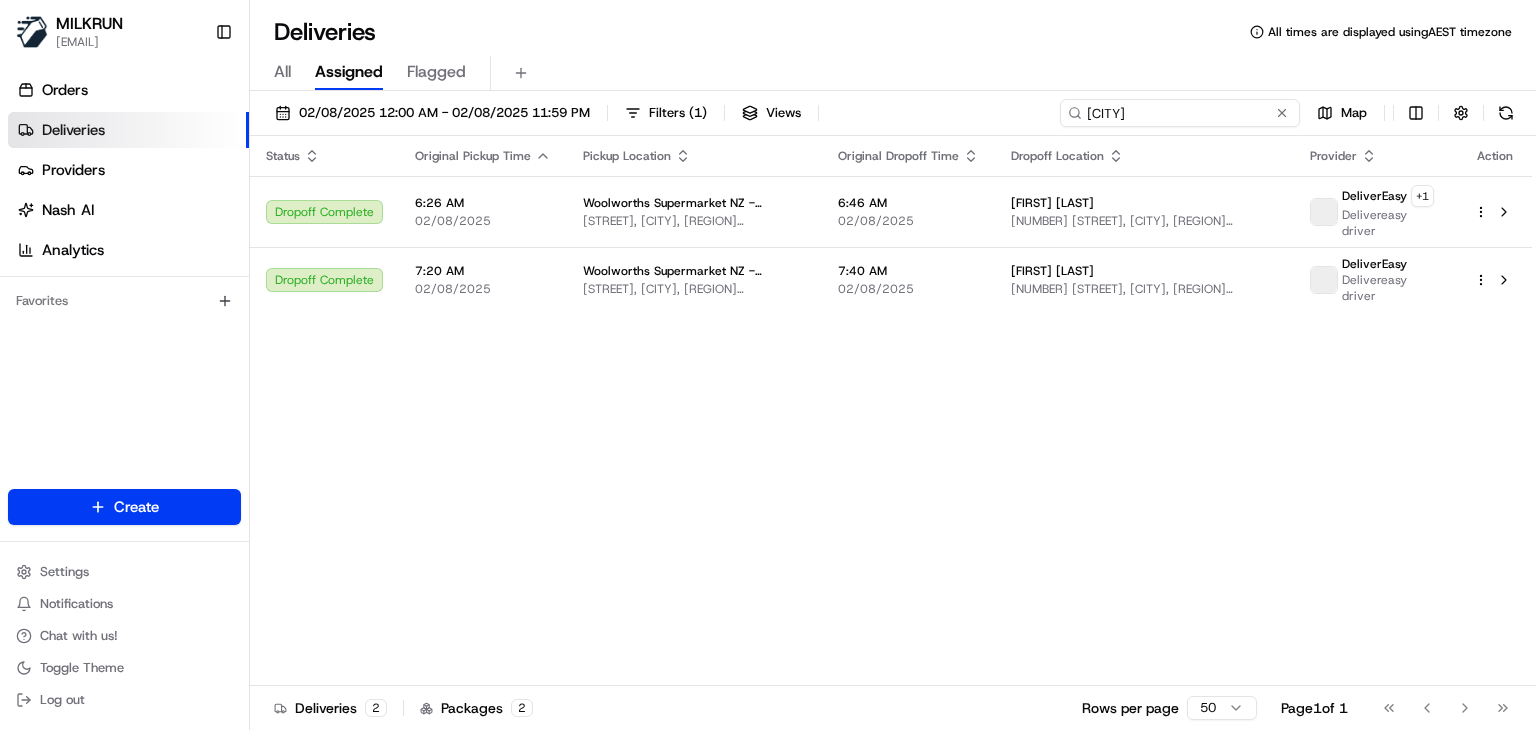 type on "Whangarei" 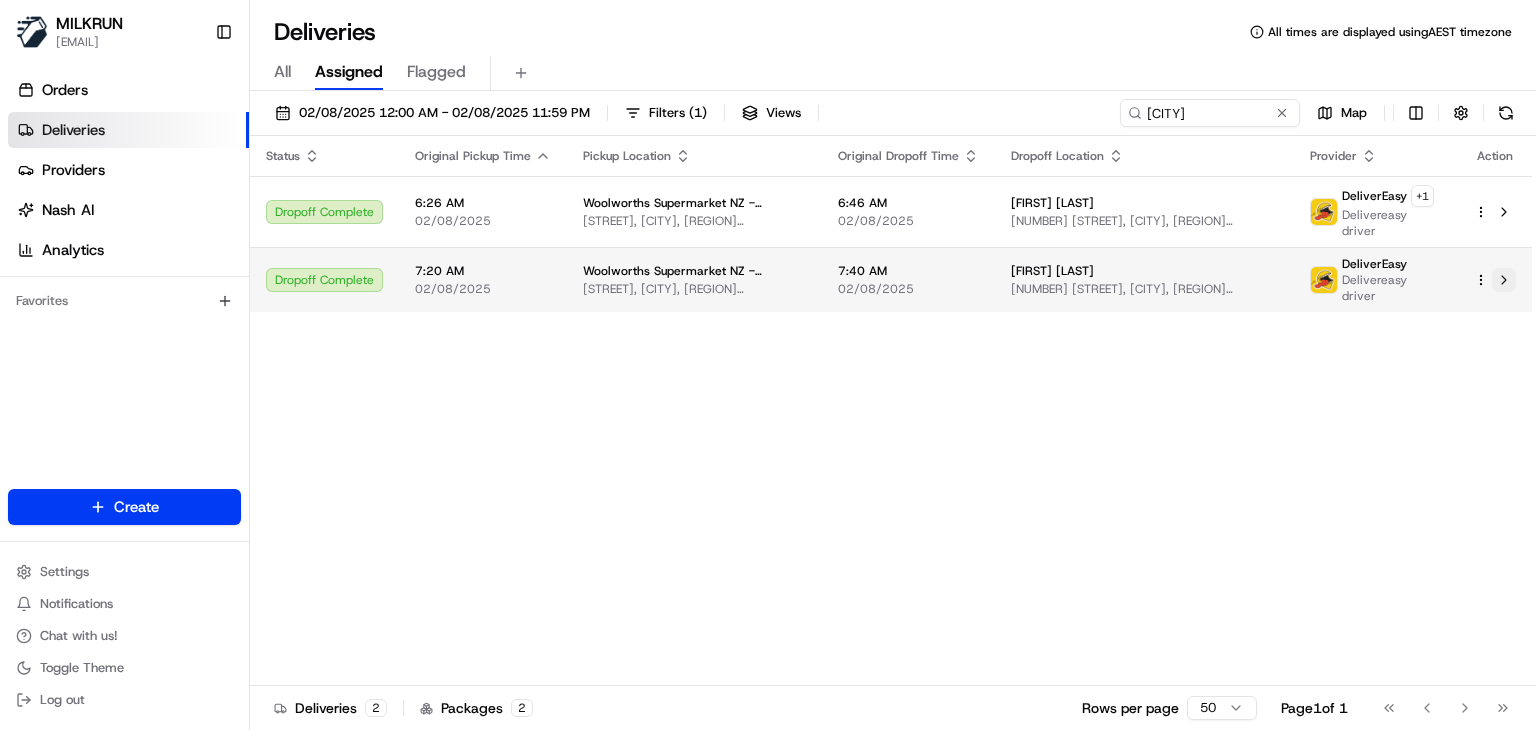 click at bounding box center (1504, 280) 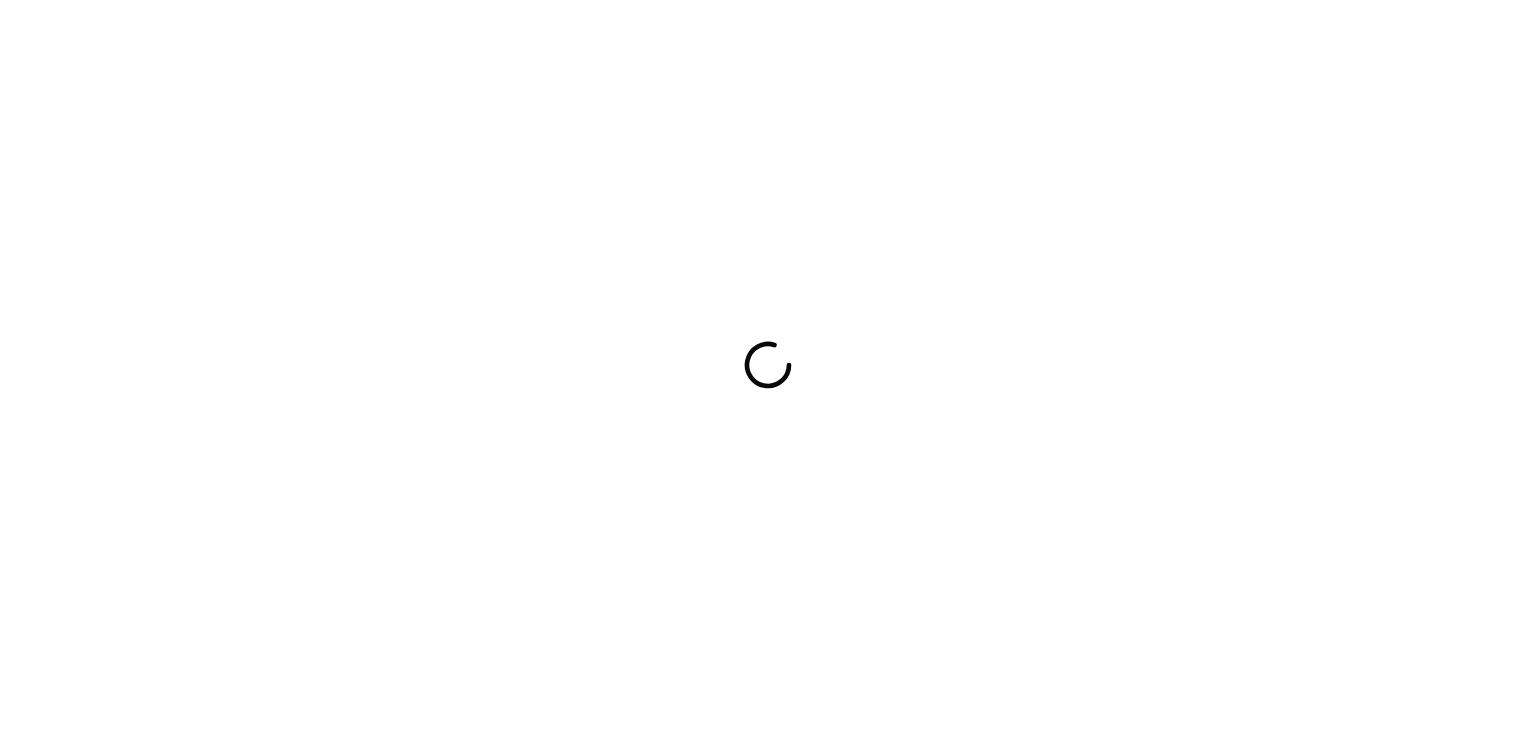 scroll, scrollTop: 0, scrollLeft: 0, axis: both 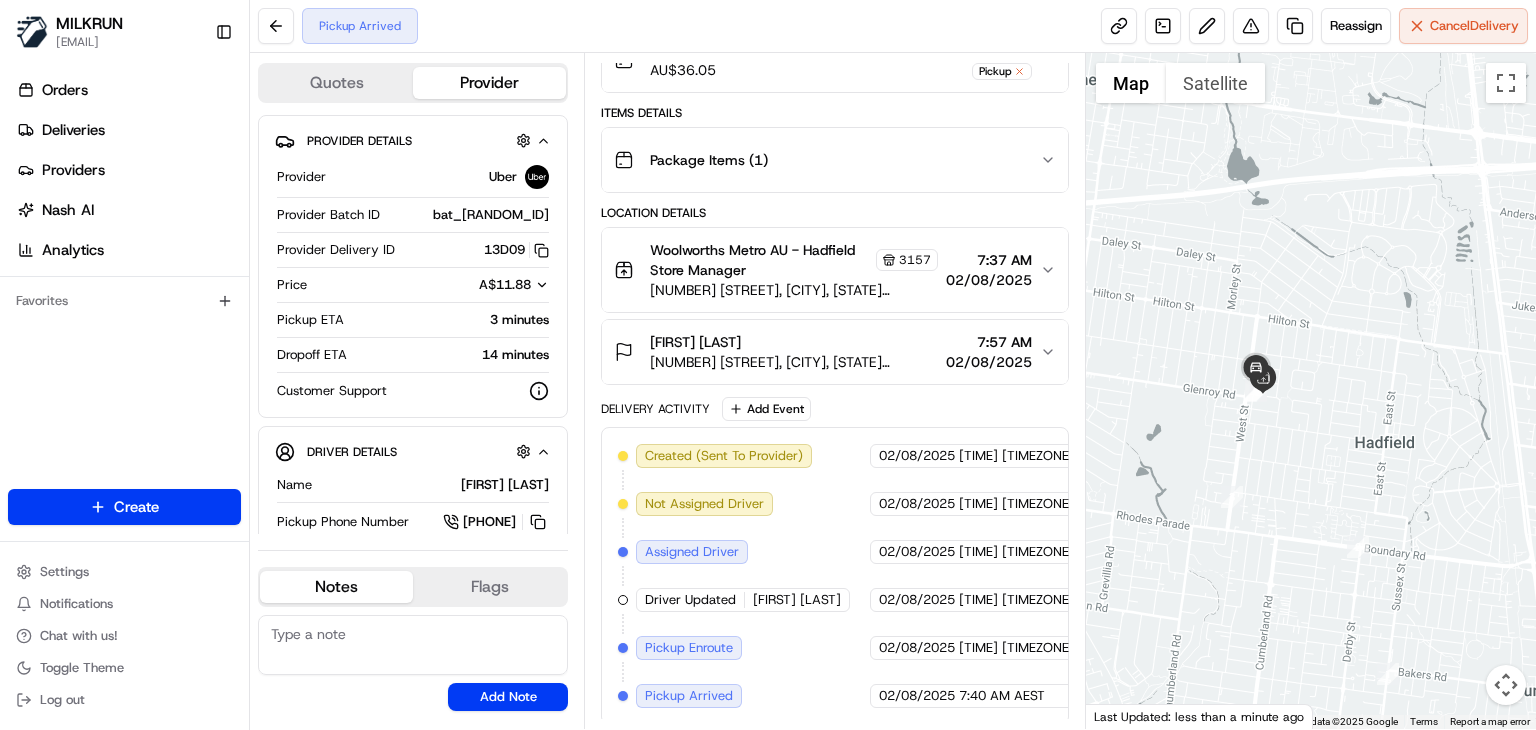 drag, startPoint x: 1216, startPoint y: 325, endPoint x: 1109, endPoint y: 549, distance: 248.24384 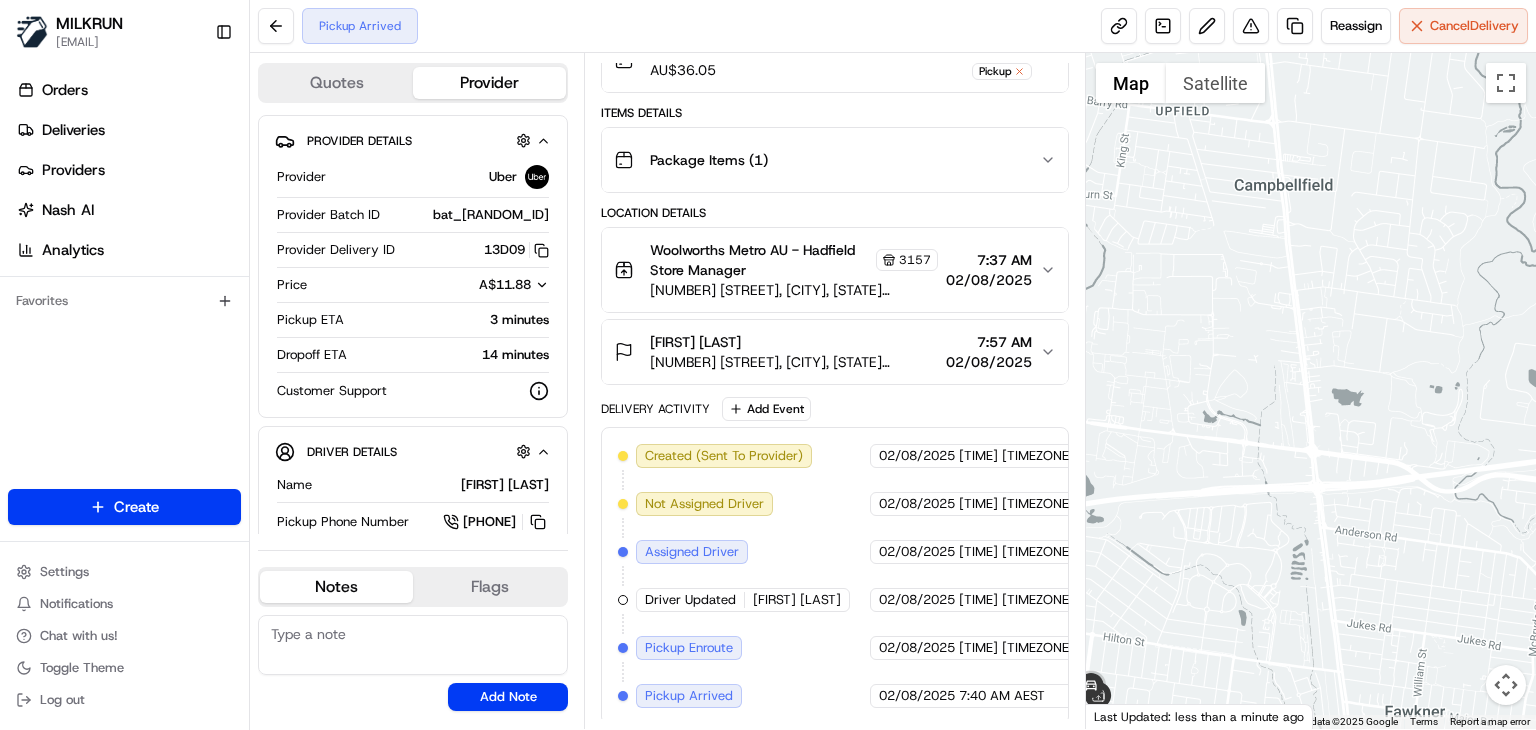 drag, startPoint x: 1170, startPoint y: 545, endPoint x: 1344, endPoint y: 460, distance: 193.65175 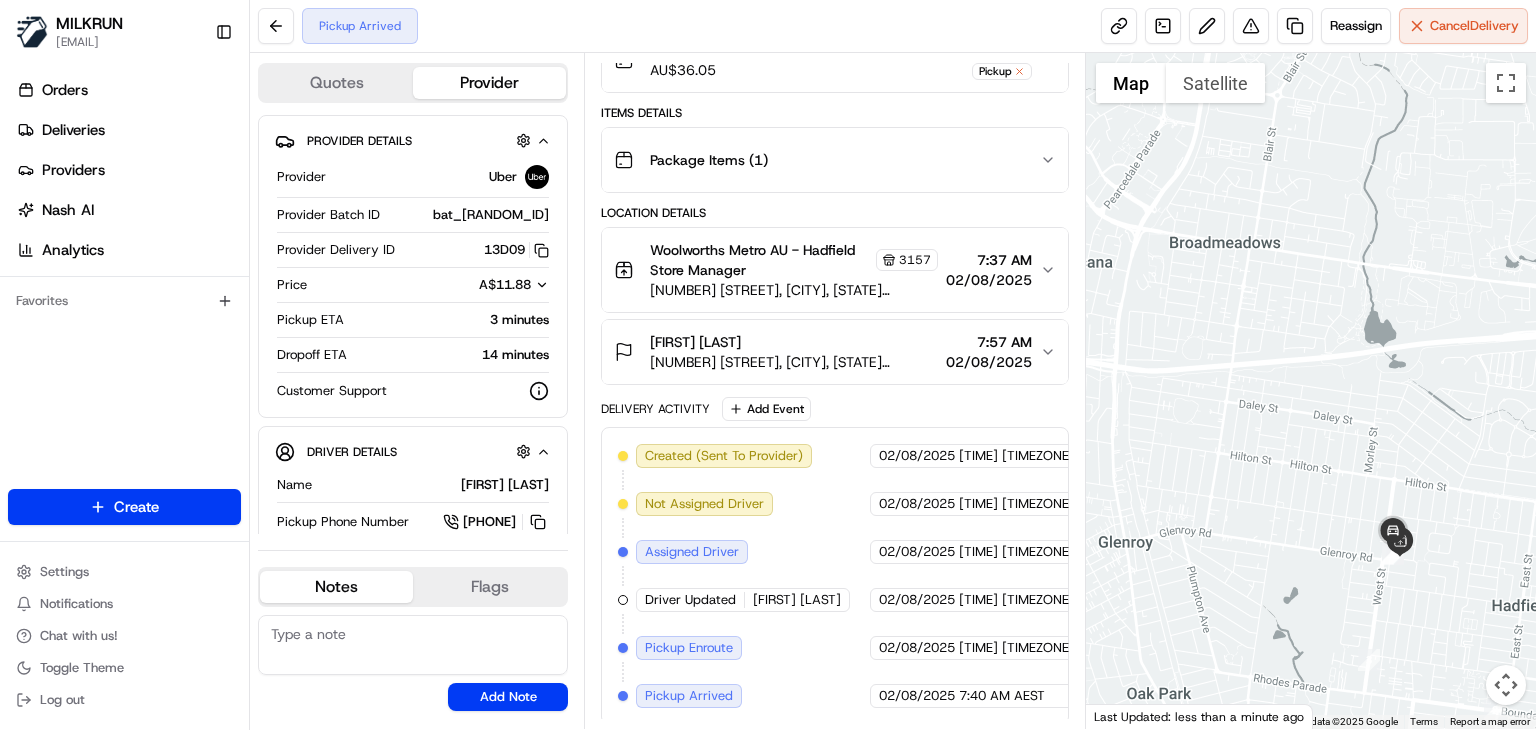 drag, startPoint x: 1298, startPoint y: 570, endPoint x: 1190, endPoint y: 485, distance: 137.43726 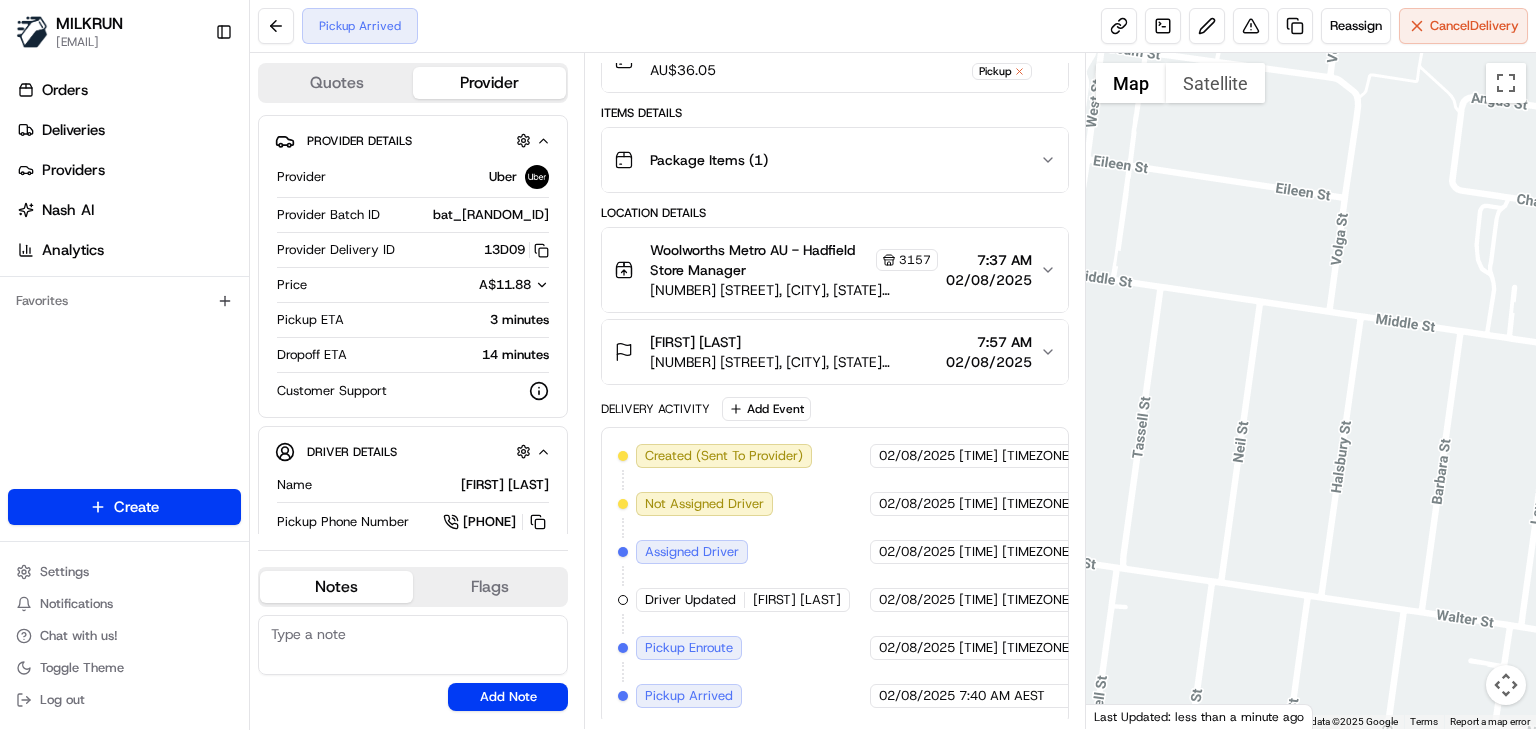 drag, startPoint x: 1242, startPoint y: 394, endPoint x: 1328, endPoint y: 717, distance: 334.2529 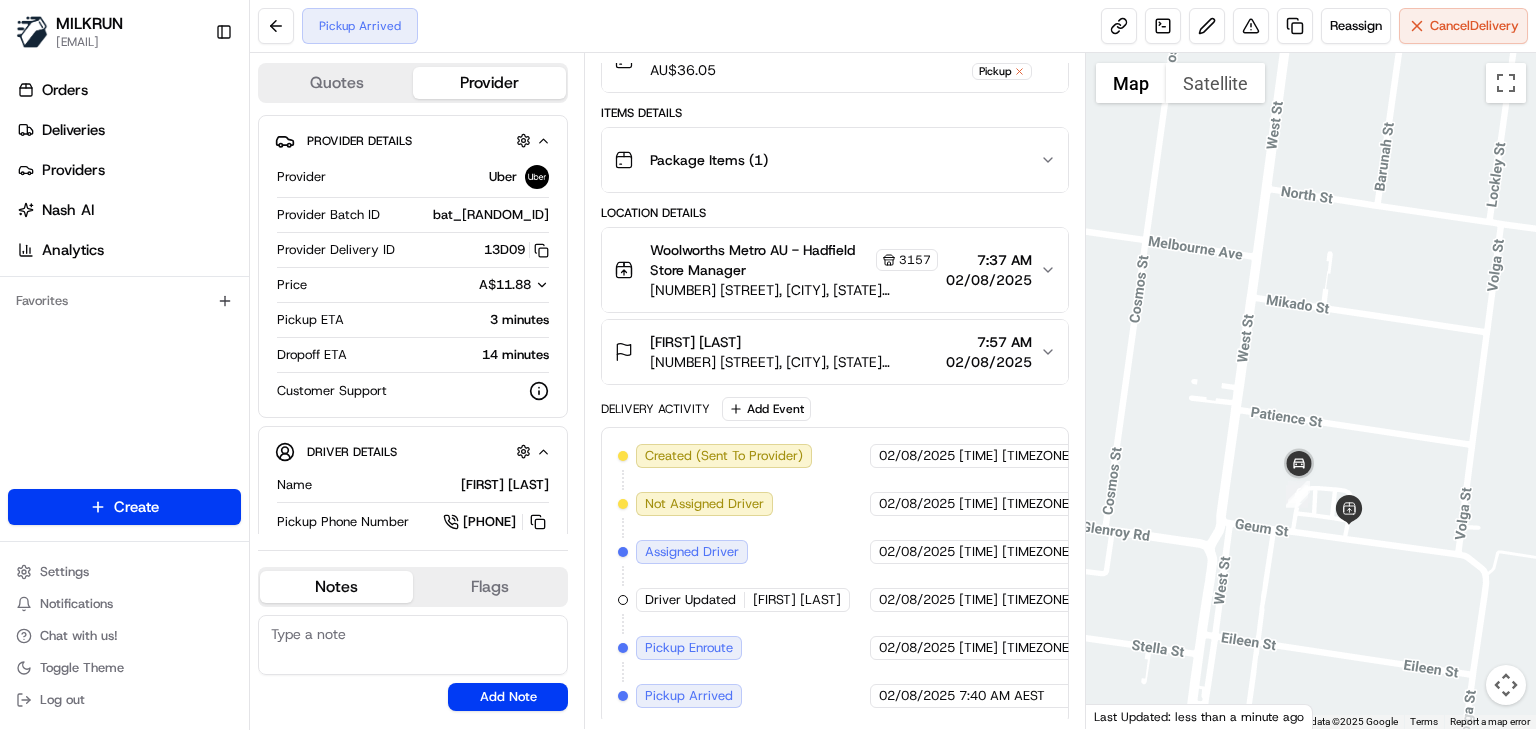 drag, startPoint x: 1302, startPoint y: 633, endPoint x: 1283, endPoint y: 587, distance: 49.76947 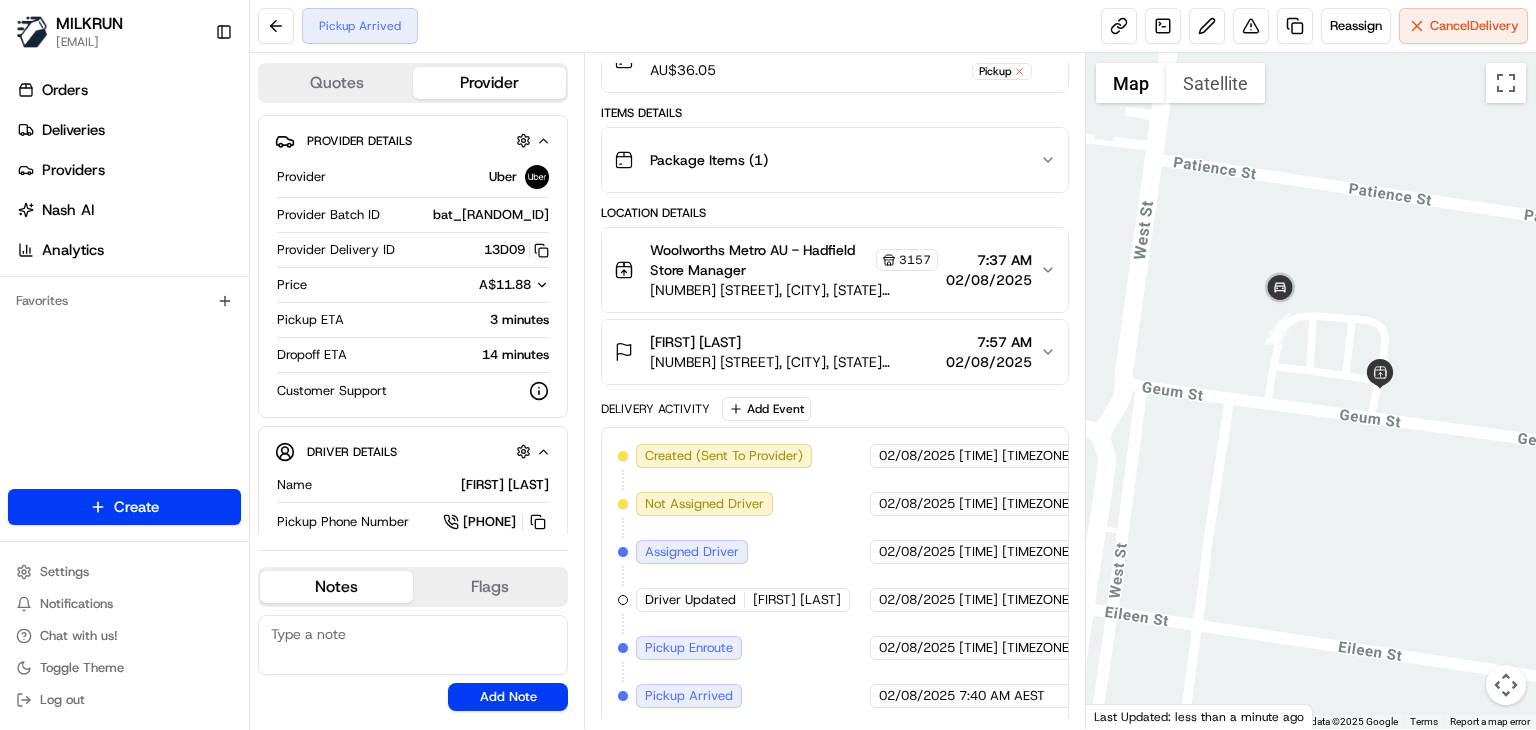 drag, startPoint x: 1344, startPoint y: 501, endPoint x: 1328, endPoint y: 513, distance: 20 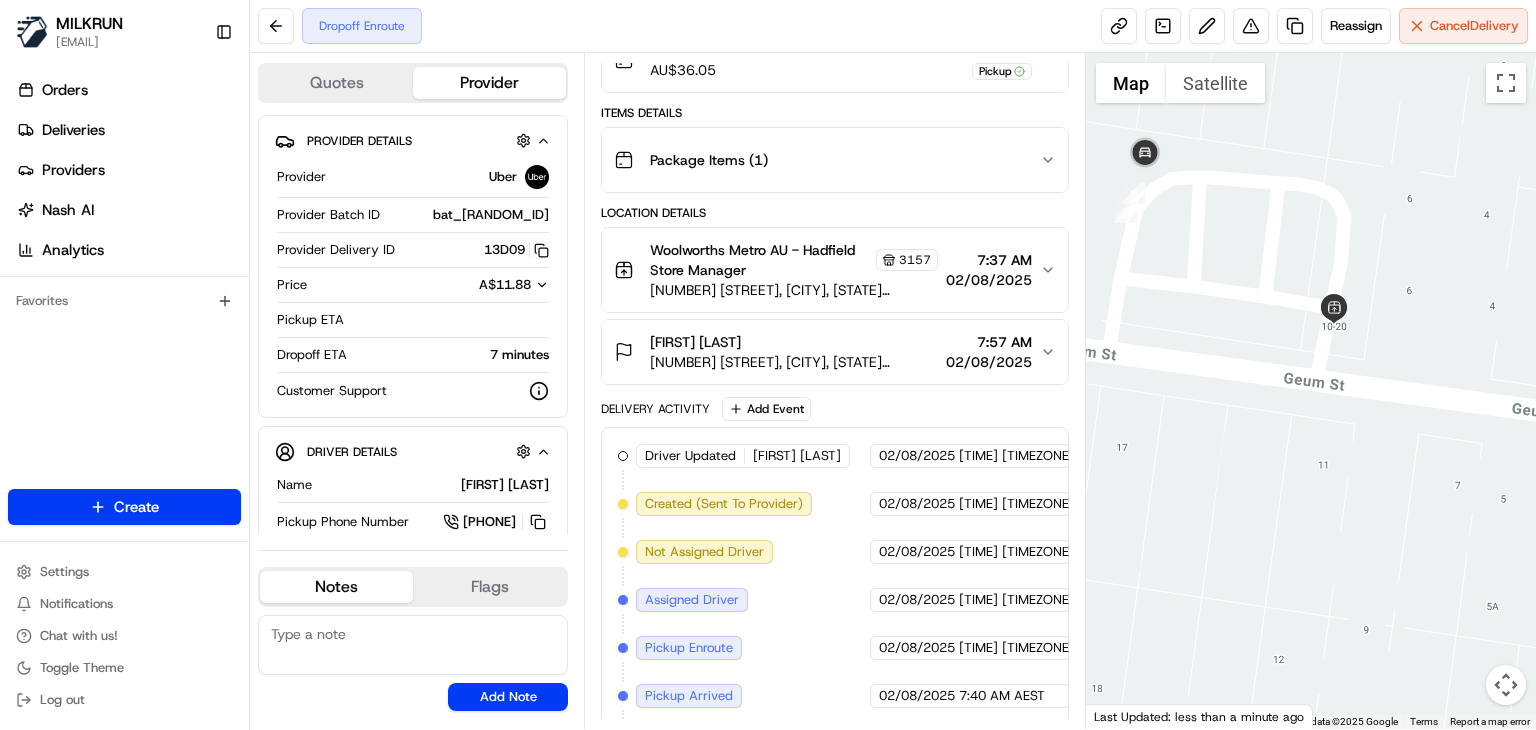 drag, startPoint x: 1232, startPoint y: 441, endPoint x: 1265, endPoint y: 453, distance: 35.1141 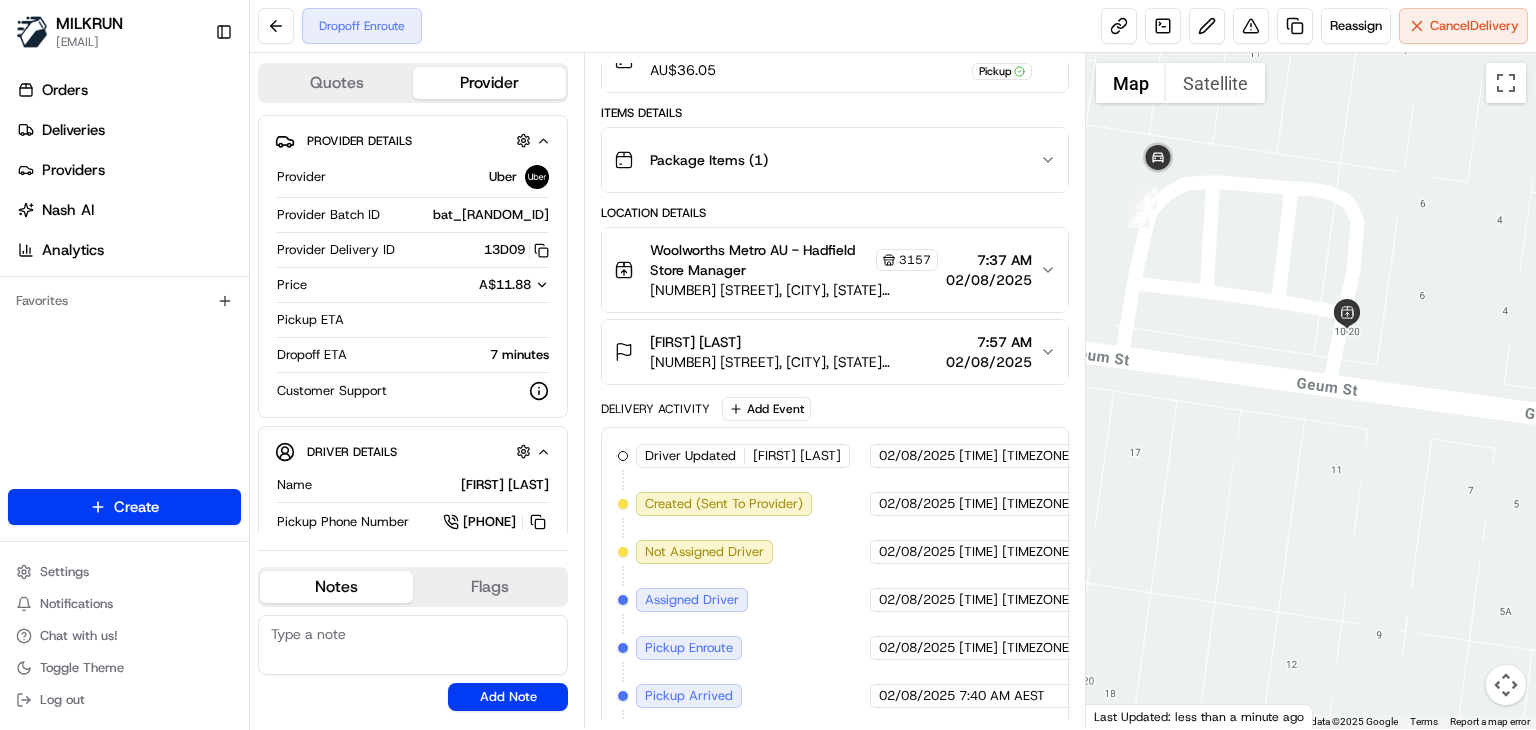 scroll, scrollTop: 380, scrollLeft: 0, axis: vertical 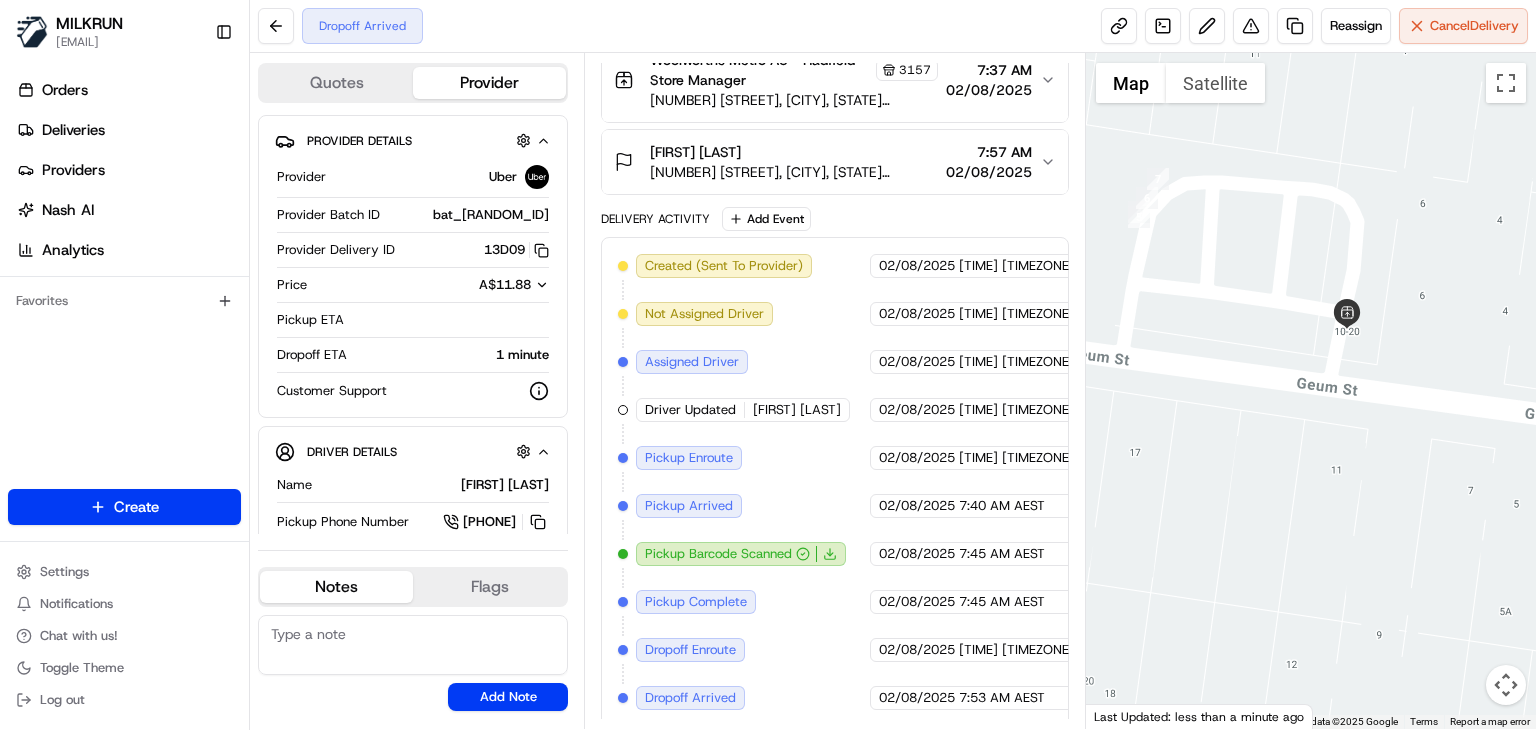 click on "Pickup Barcode   Scanned" at bounding box center [718, 554] 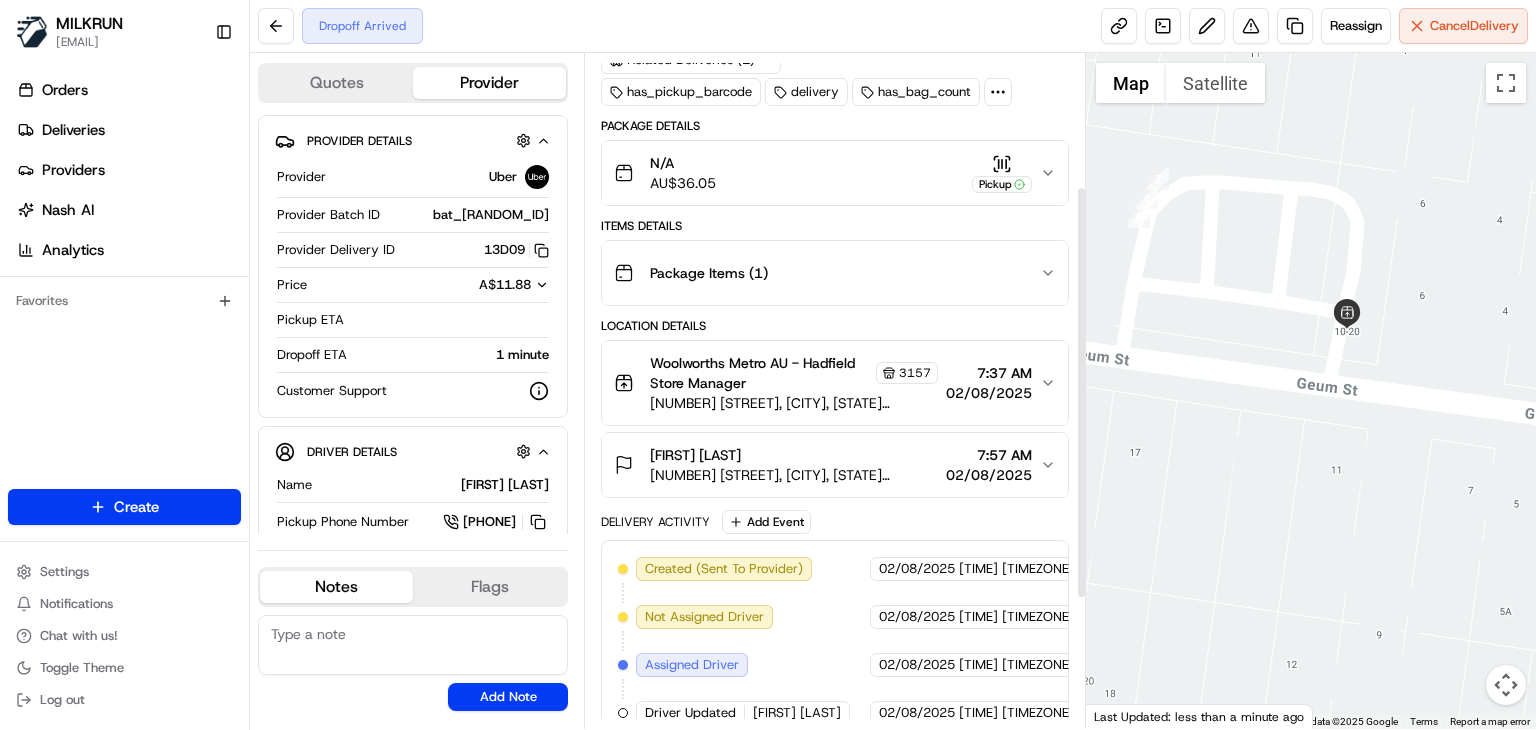 scroll, scrollTop: 84, scrollLeft: 0, axis: vertical 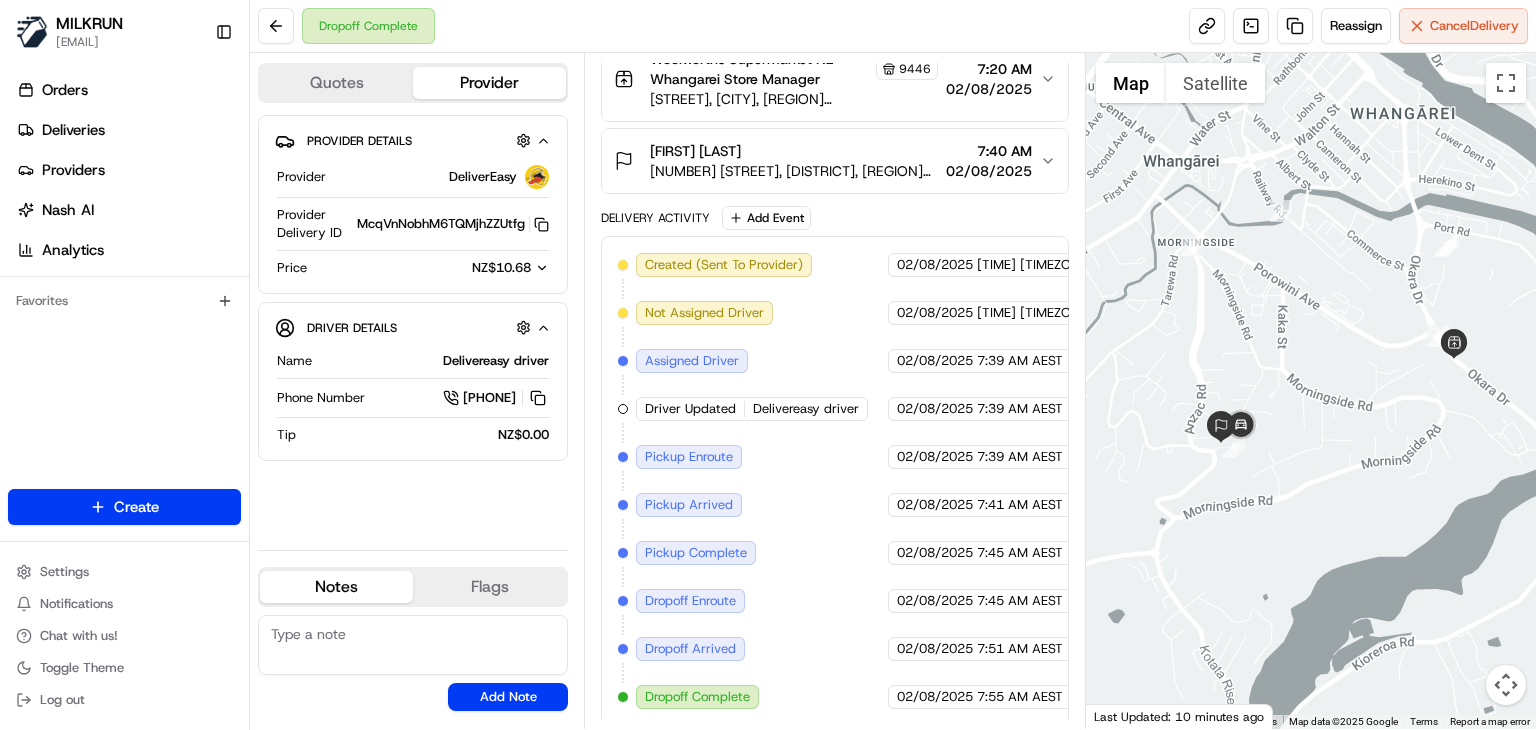 drag, startPoint x: 1218, startPoint y: 466, endPoint x: 1256, endPoint y: 483, distance: 41.62932 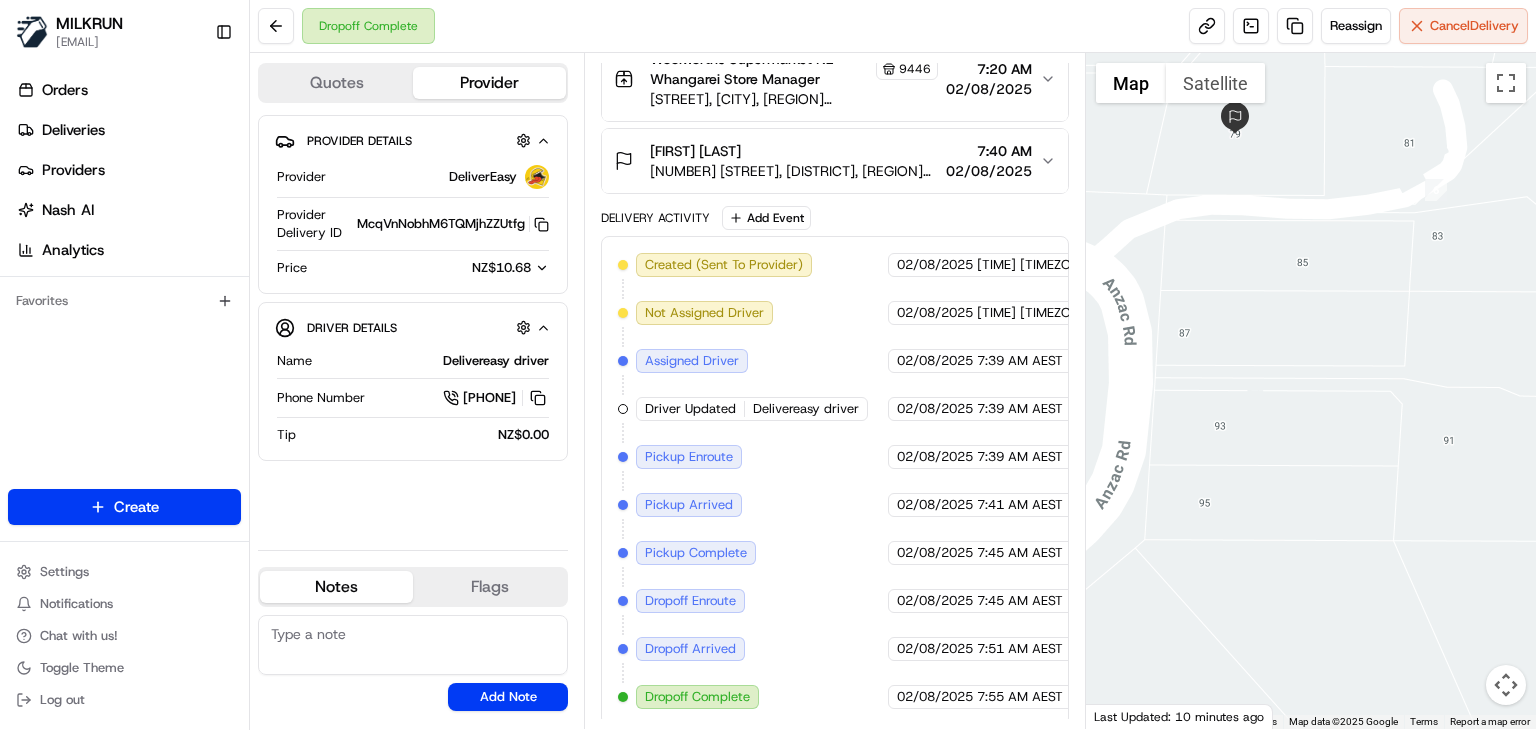 click at bounding box center (1311, 391) 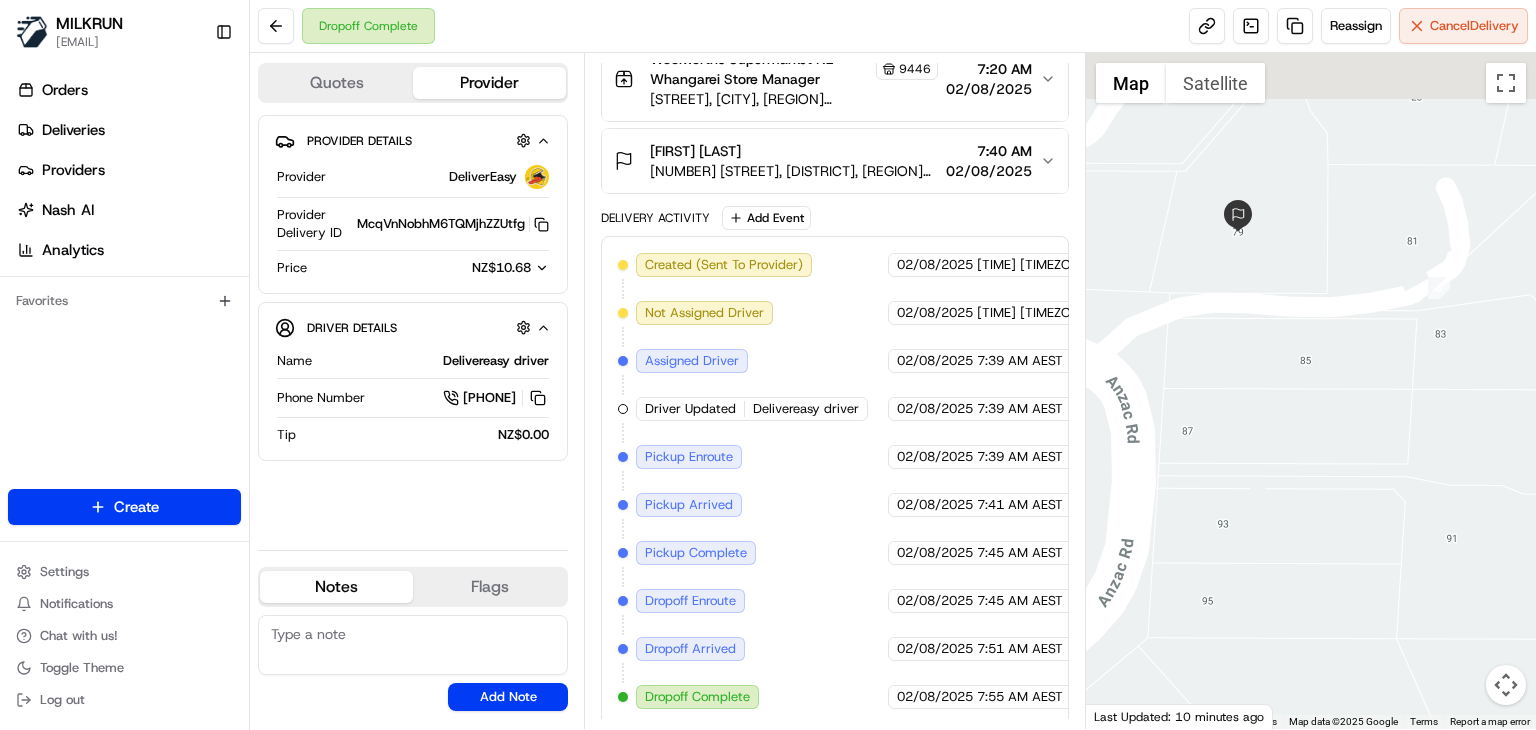 drag, startPoint x: 1289, startPoint y: 383, endPoint x: 1292, endPoint y: 487, distance: 104.04326 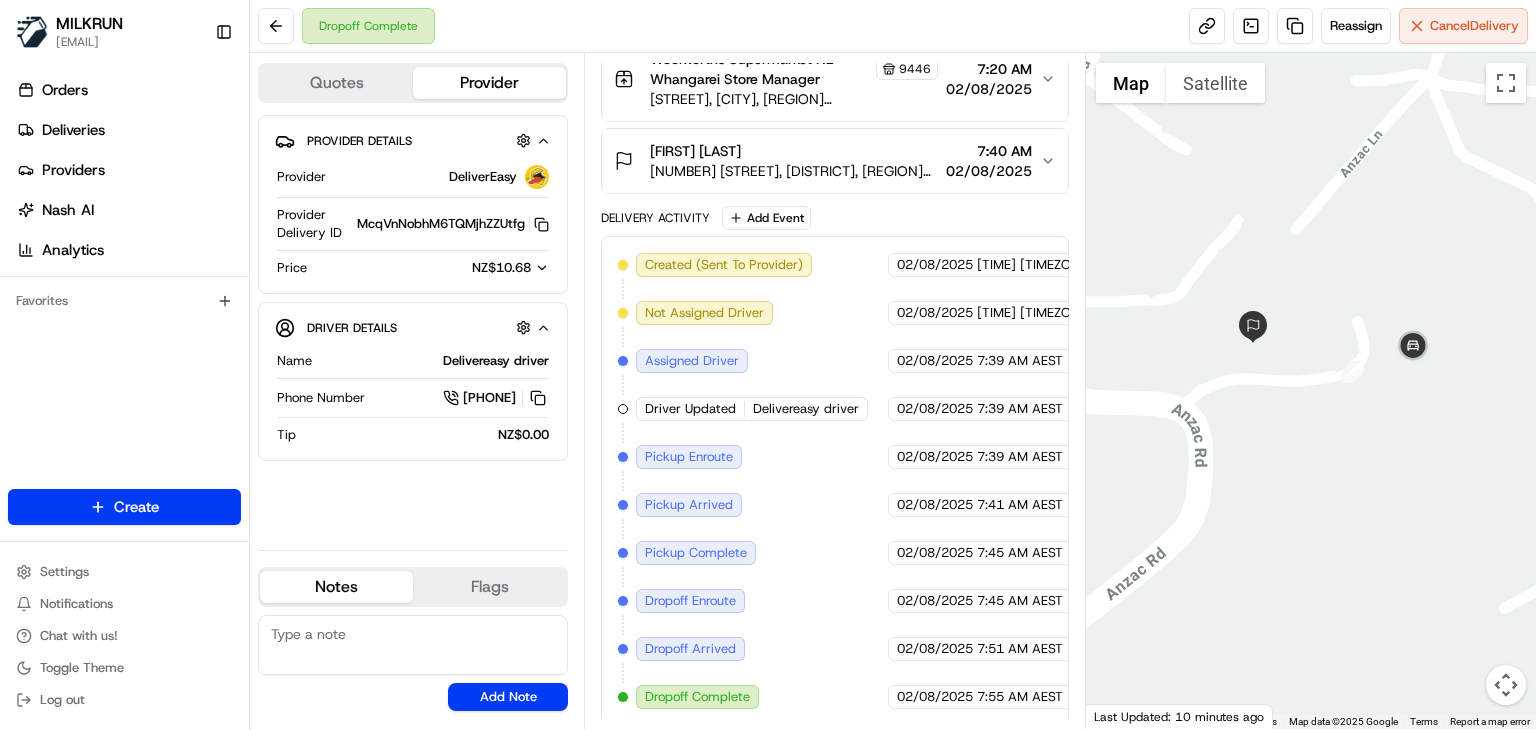 drag, startPoint x: 1298, startPoint y: 443, endPoint x: 1277, endPoint y: 451, distance: 22.472204 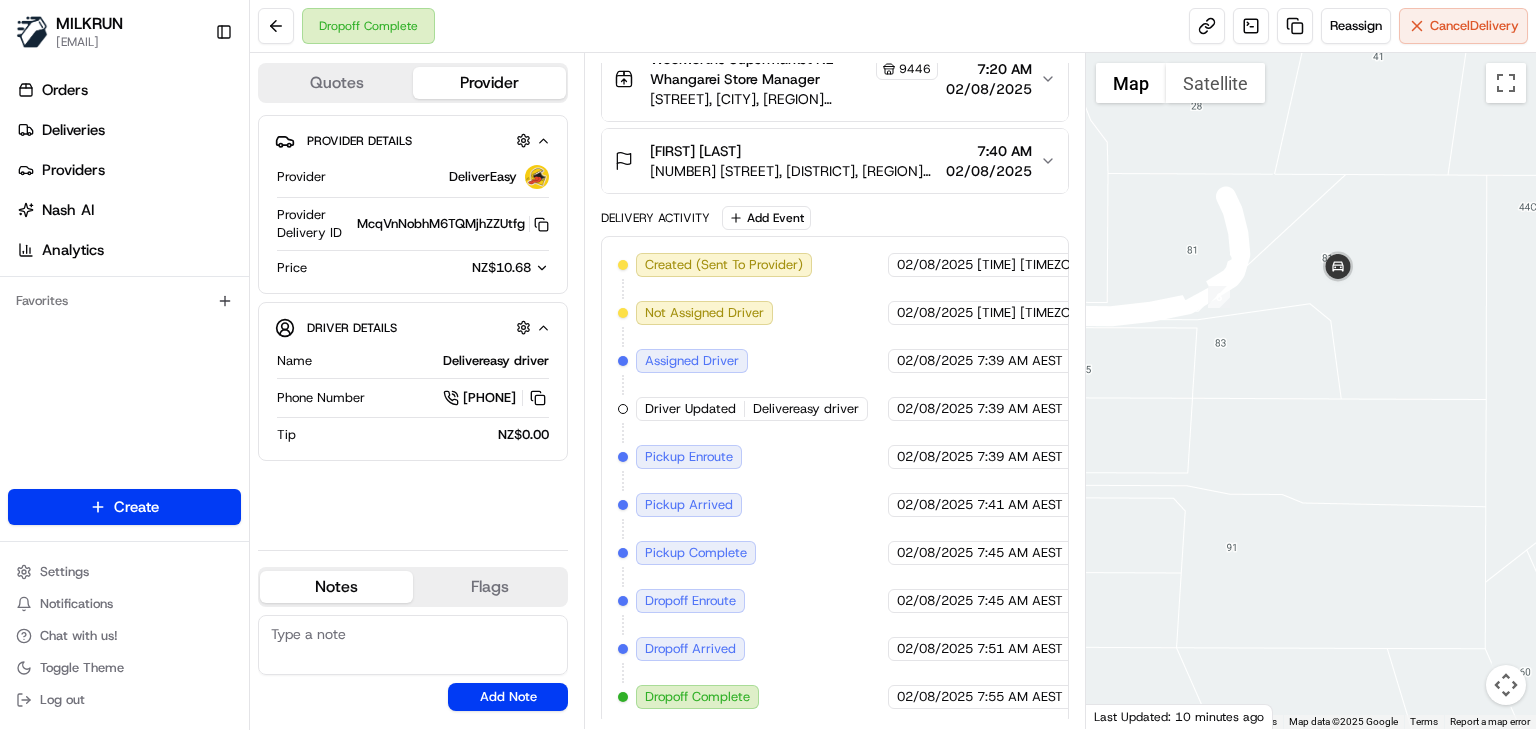 drag, startPoint x: 1372, startPoint y: 429, endPoint x: 1175, endPoint y: 424, distance: 197.06345 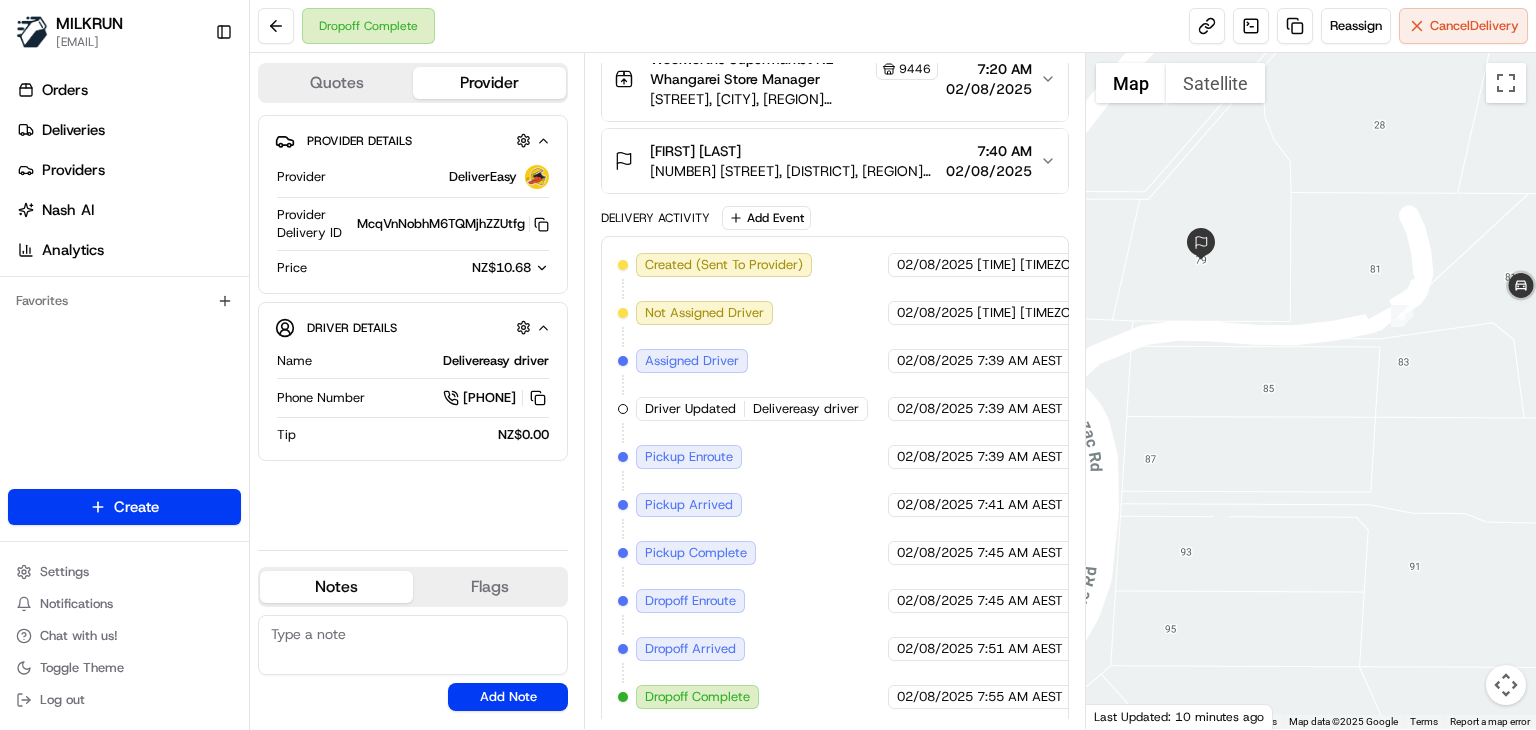 drag, startPoint x: 1175, startPoint y: 424, endPoint x: 1363, endPoint y: 444, distance: 189.06084 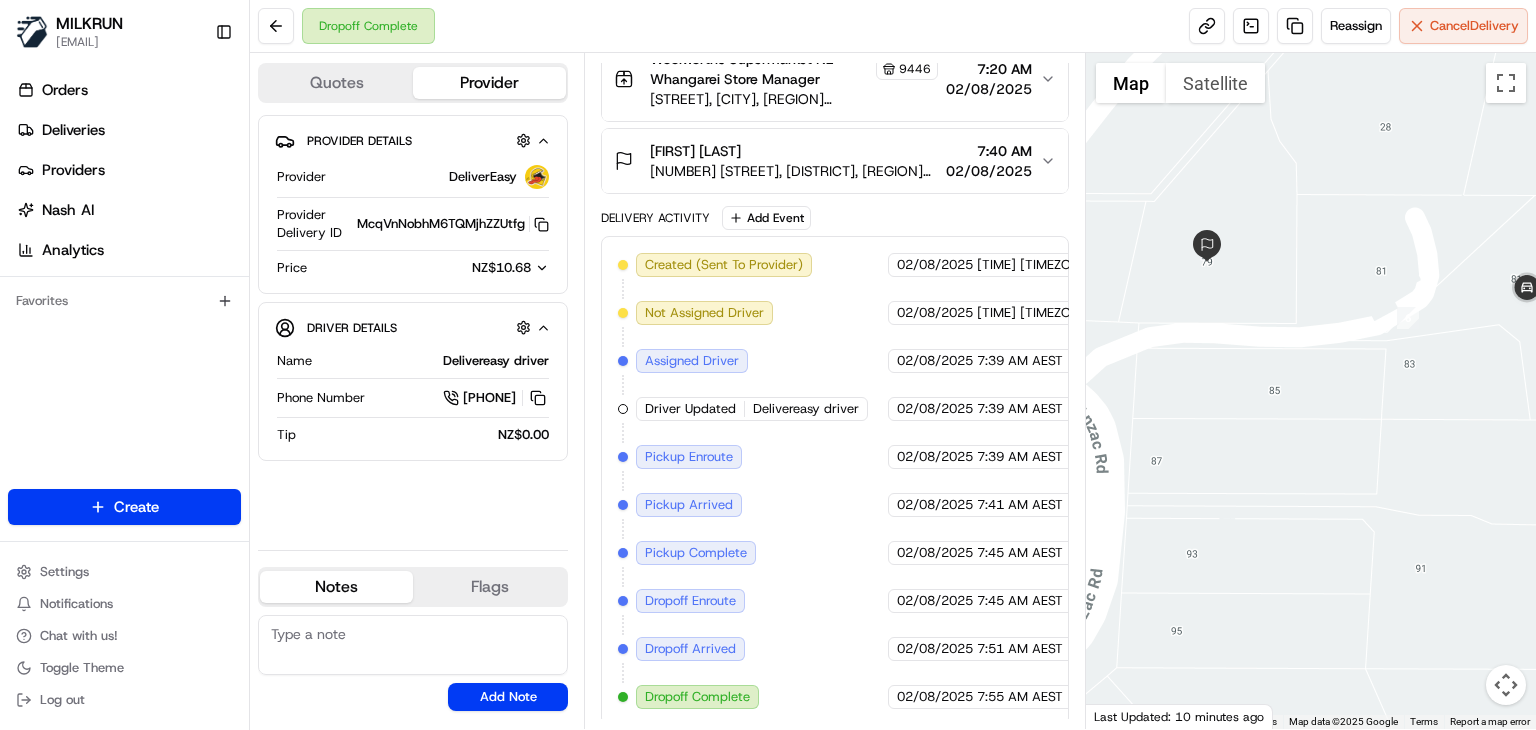 drag, startPoint x: 1363, startPoint y: 444, endPoint x: 1281, endPoint y: 451, distance: 82.29824 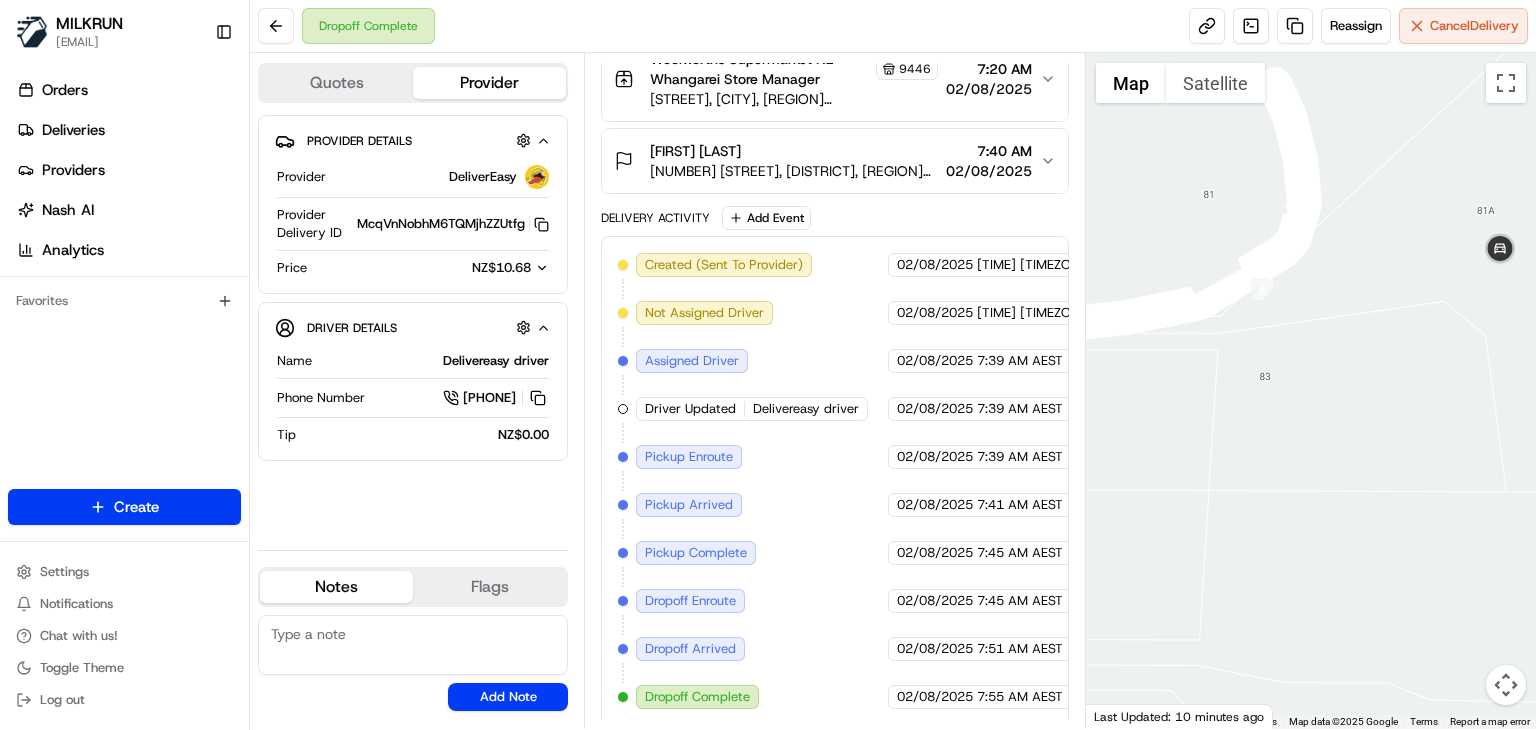 drag, startPoint x: 1364, startPoint y: 362, endPoint x: 1404, endPoint y: 372, distance: 41.231056 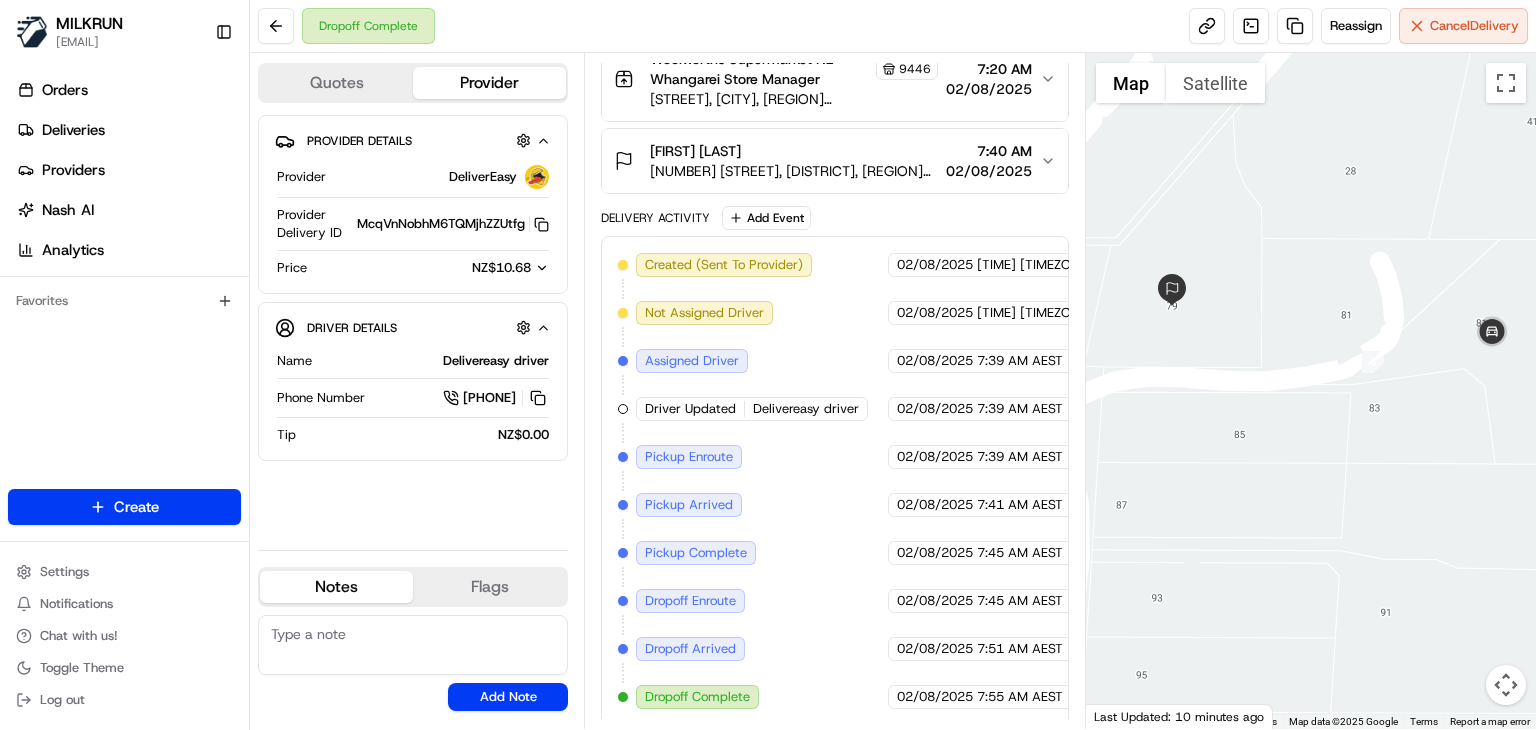 drag, startPoint x: 1347, startPoint y: 449, endPoint x: 1444, endPoint y: 453, distance: 97.082436 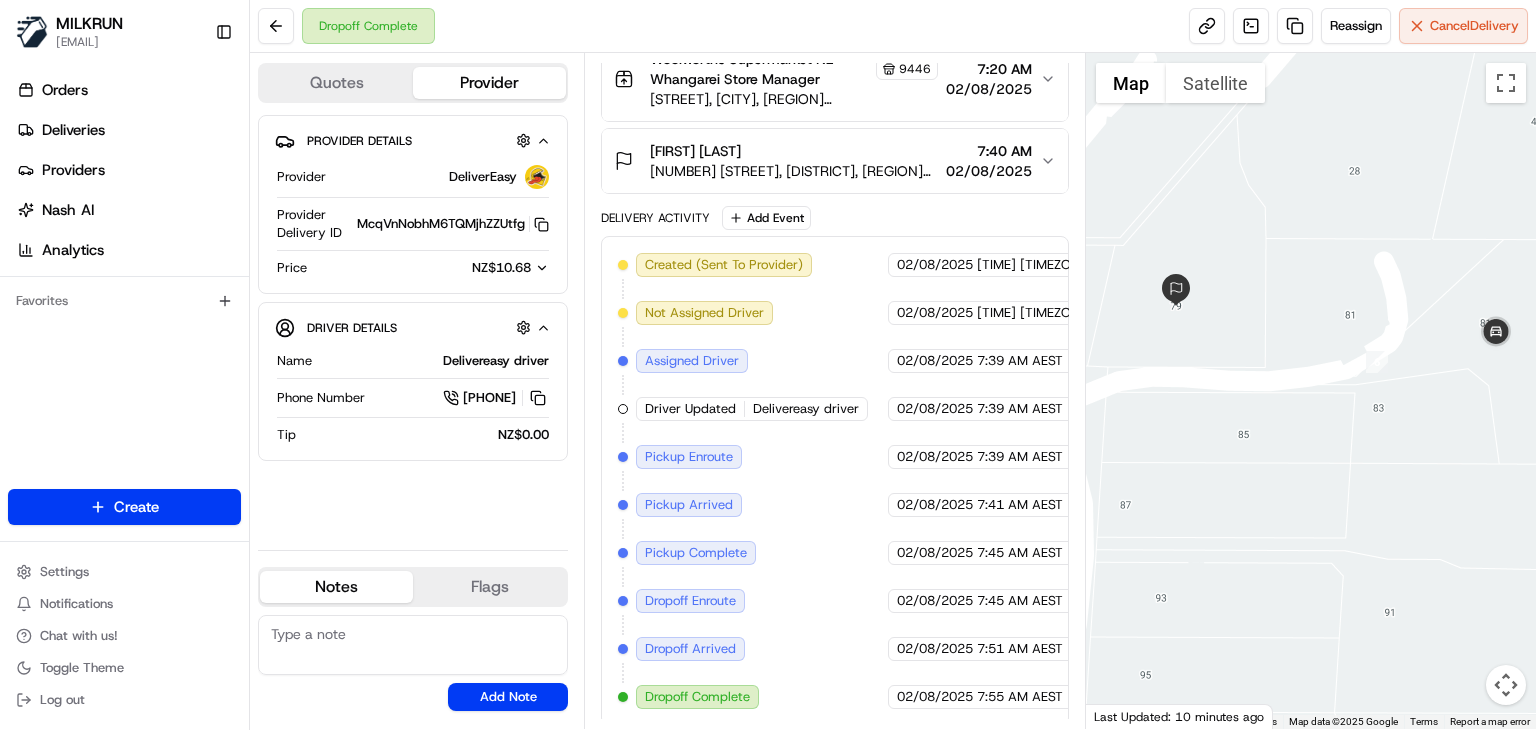 drag, startPoint x: 1185, startPoint y: 461, endPoint x: 1261, endPoint y: 459, distance: 76.02631 